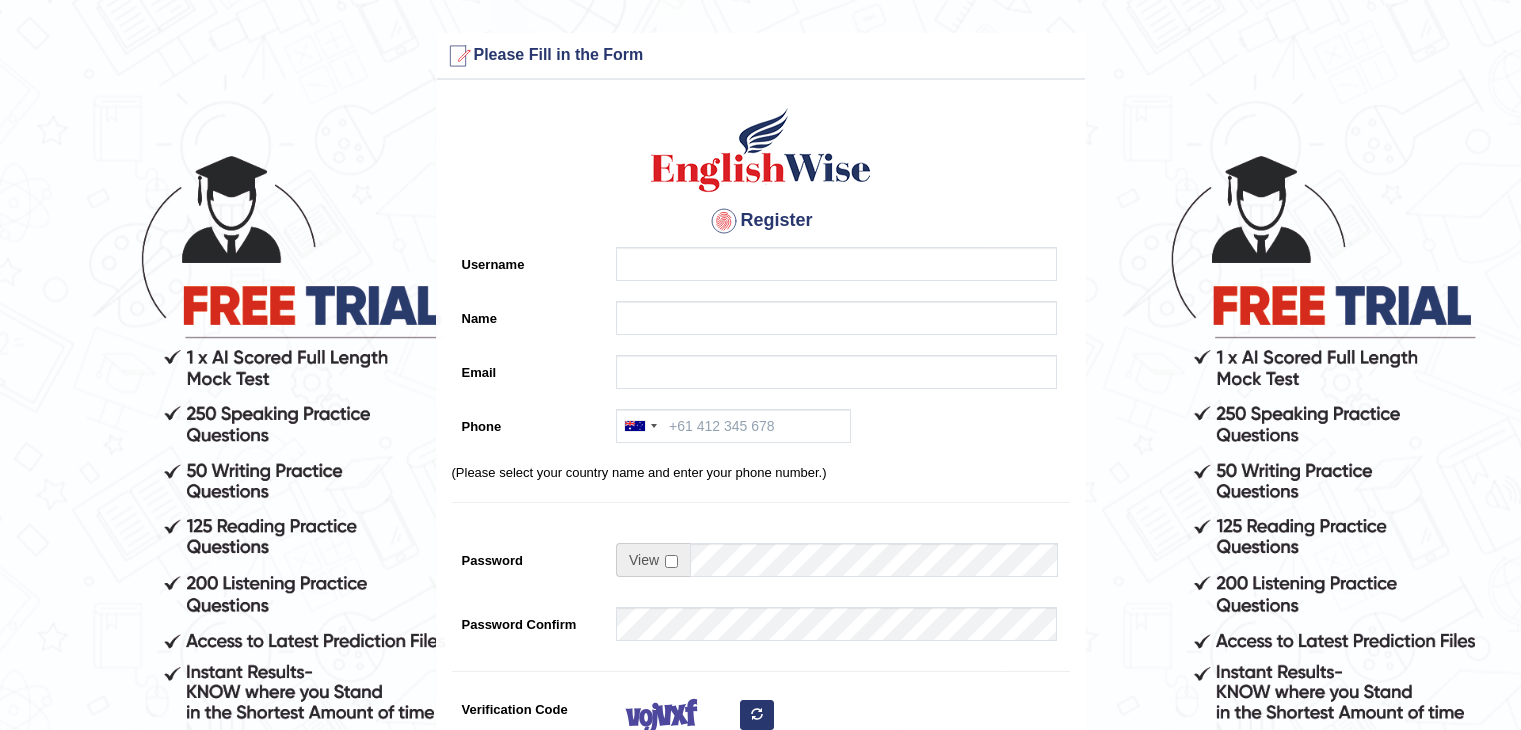scroll, scrollTop: 0, scrollLeft: 0, axis: both 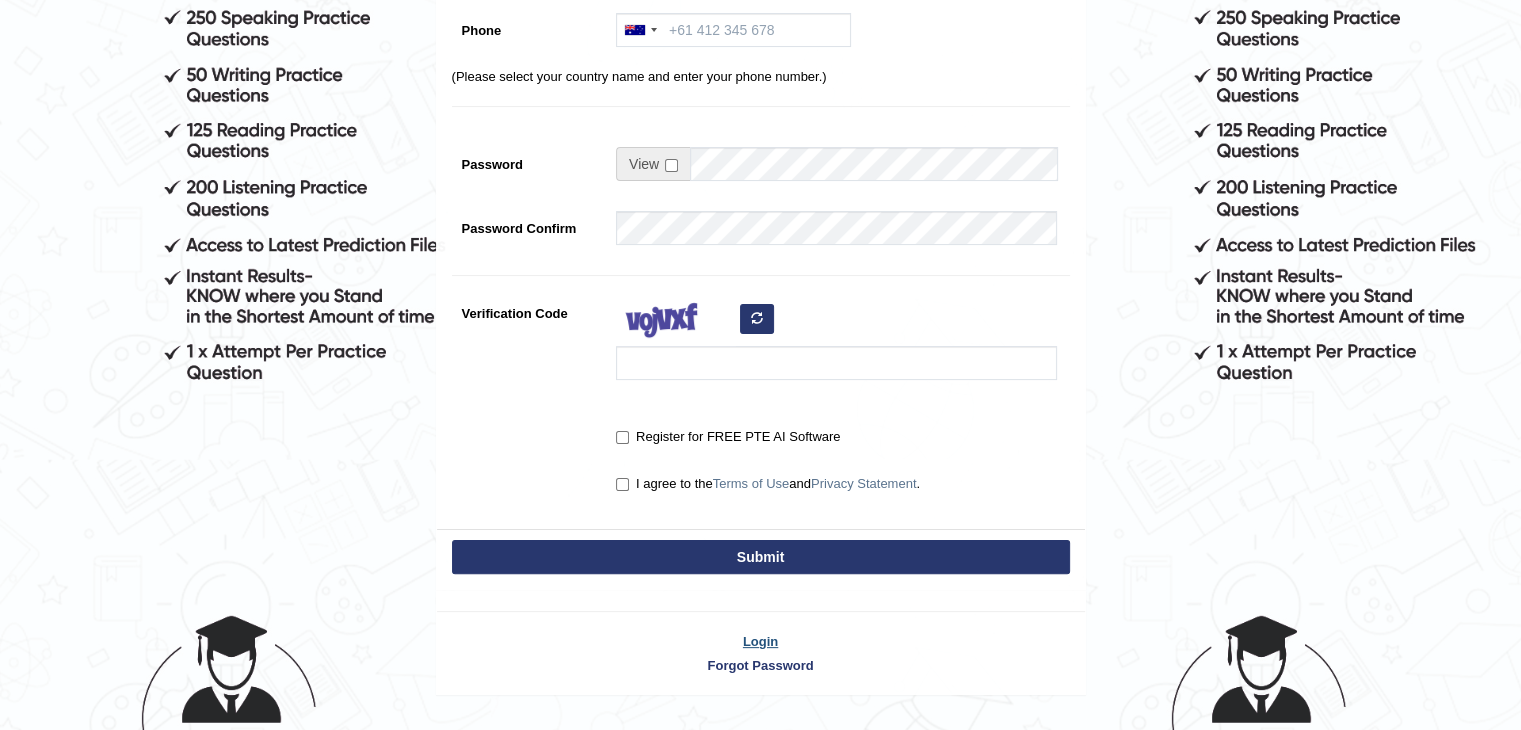 click on "Login" at bounding box center [761, 641] 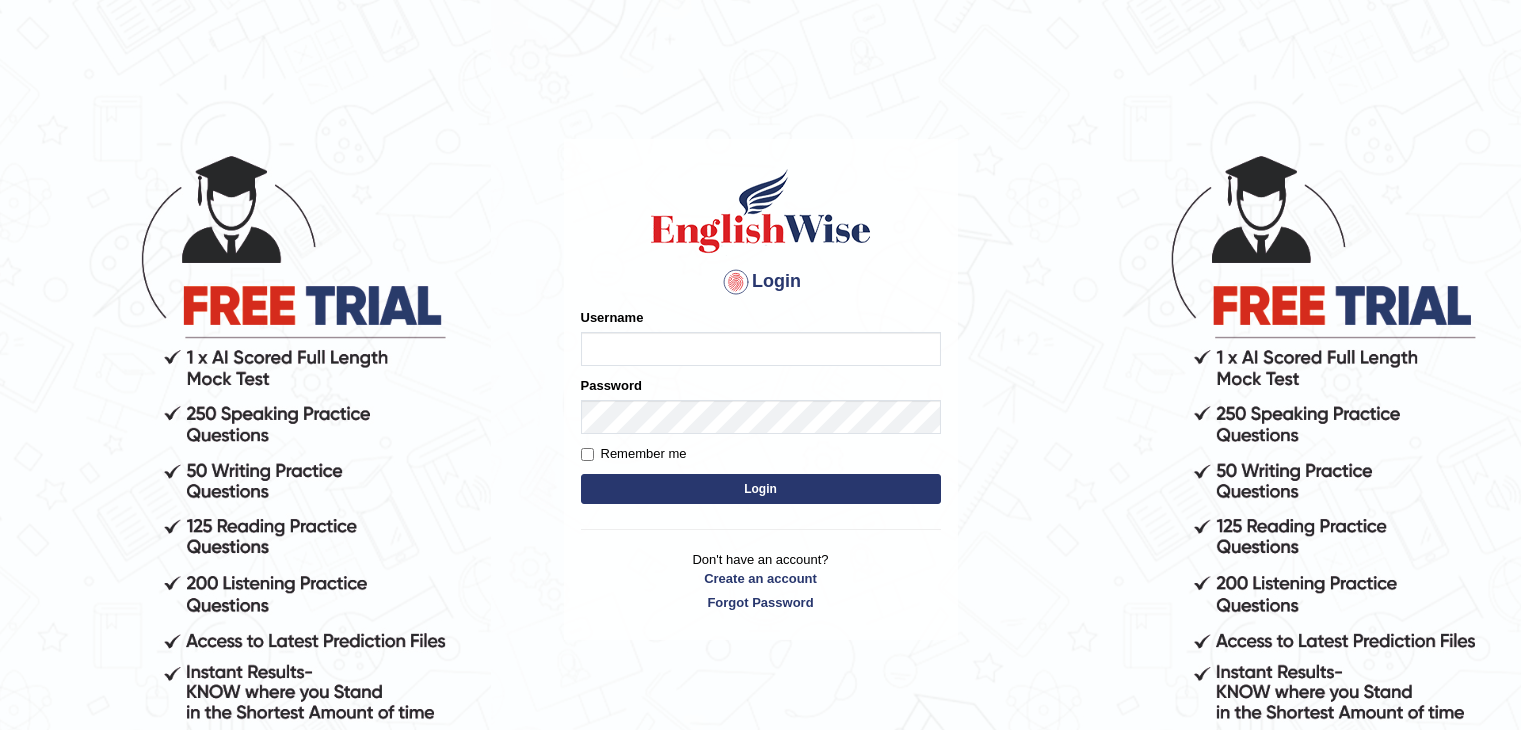 scroll, scrollTop: 0, scrollLeft: 0, axis: both 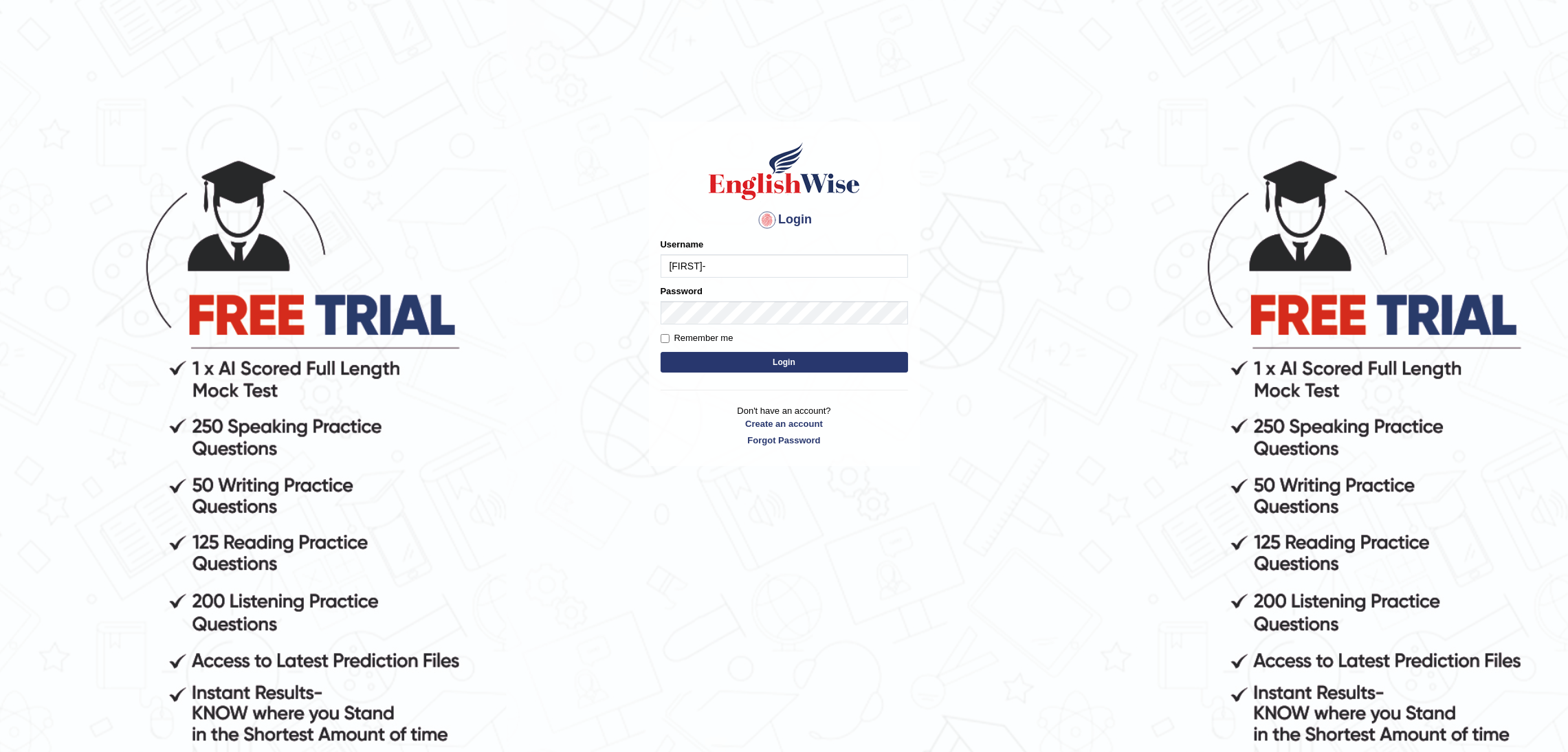 type on "Akhil" 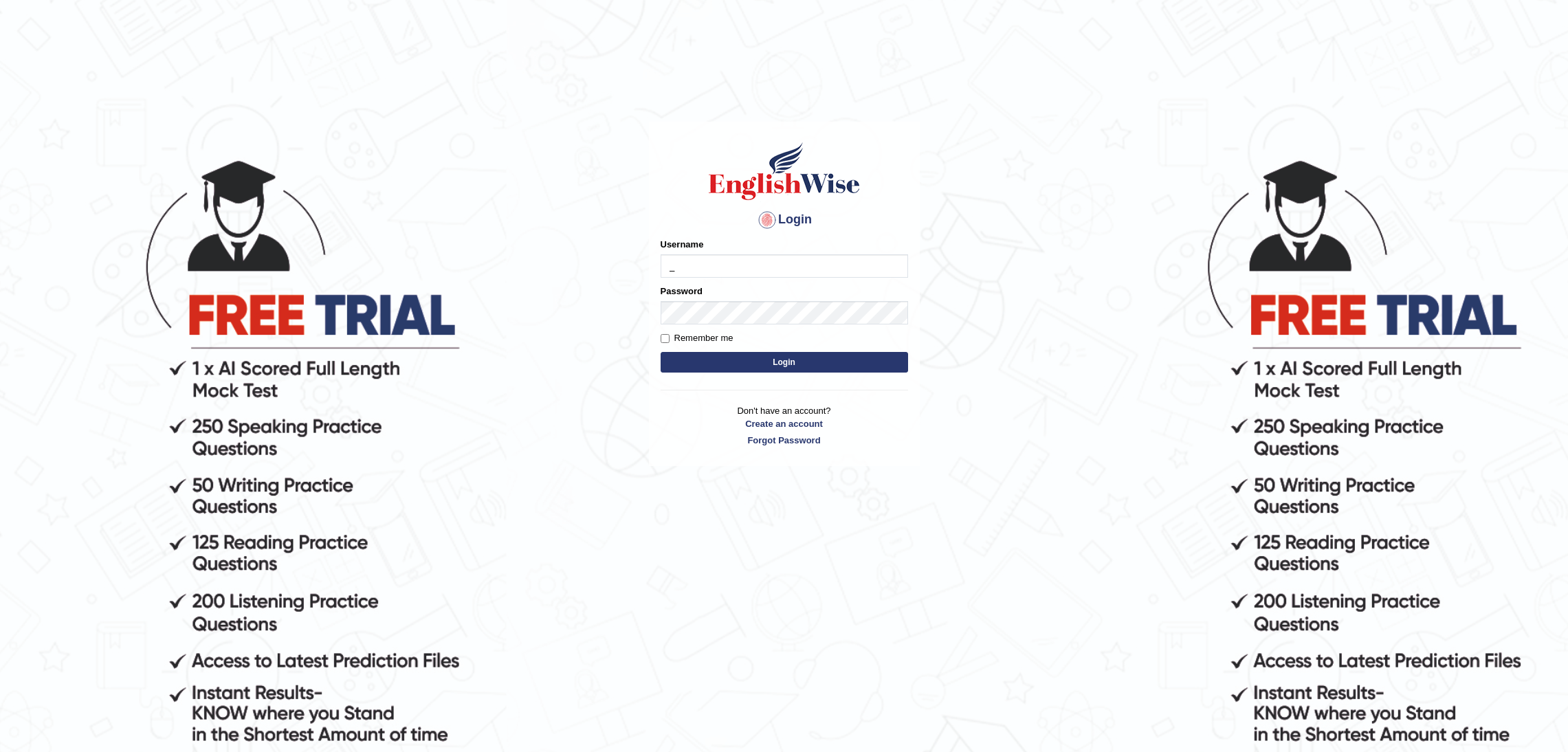 scroll, scrollTop: 0, scrollLeft: 0, axis: both 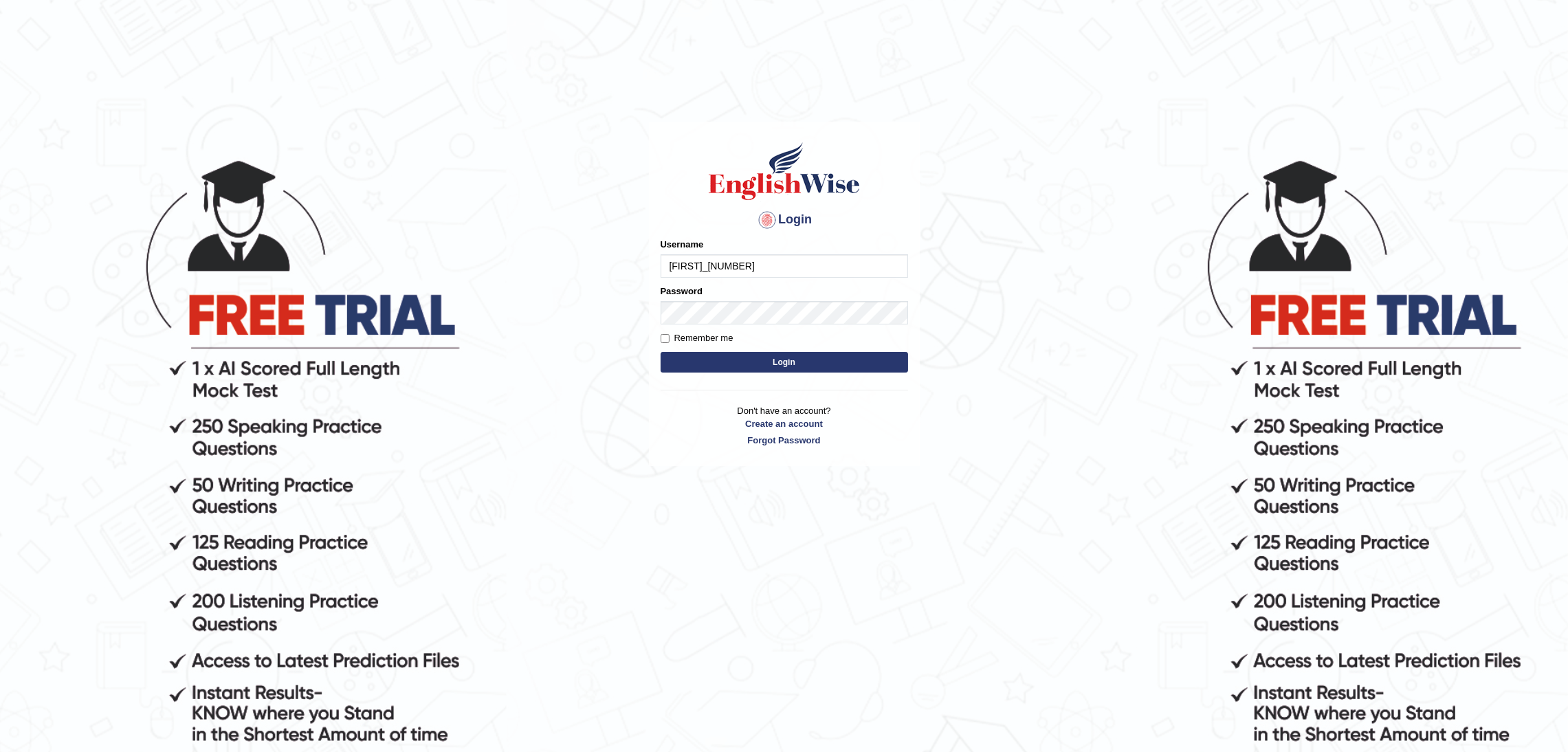 type on "Akhil_1234" 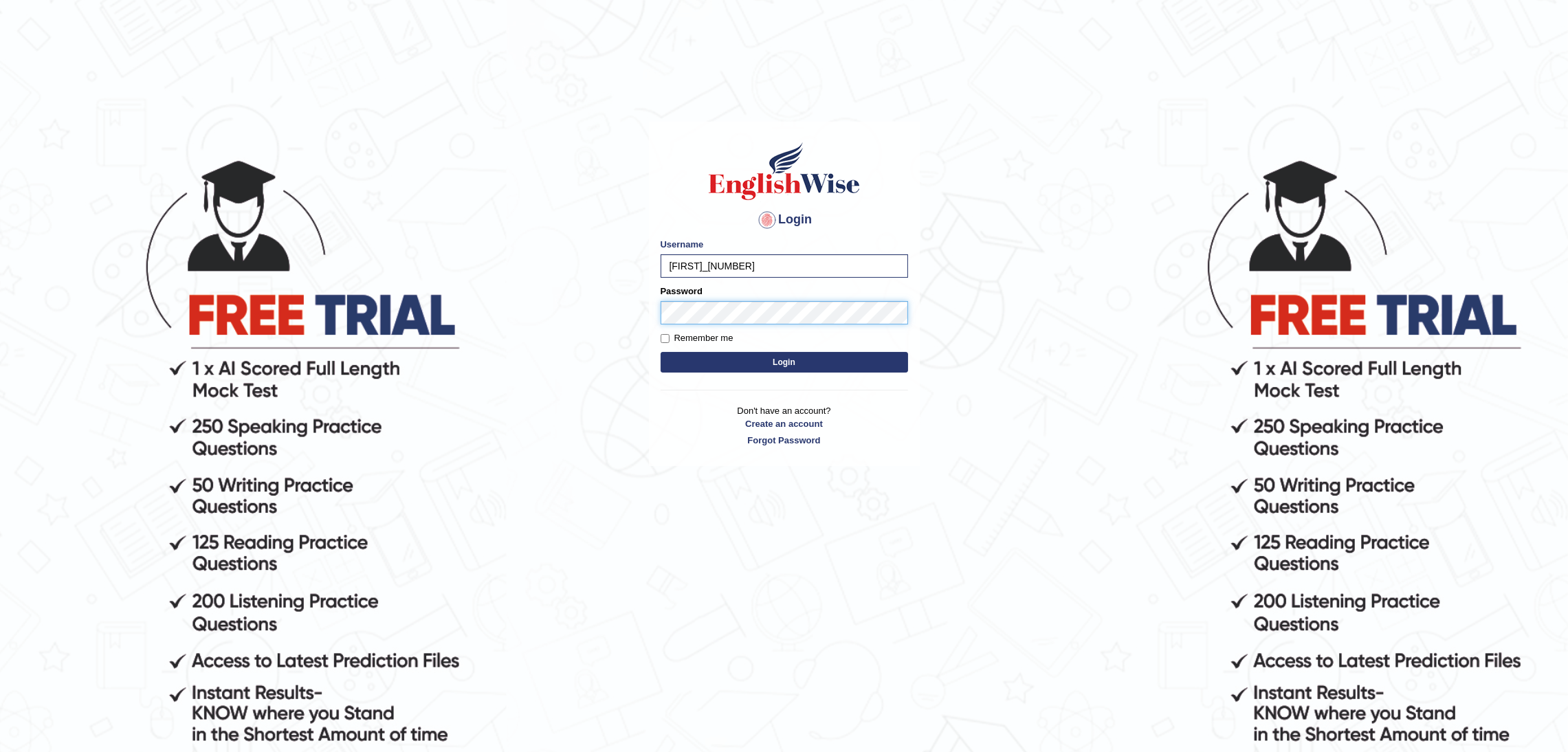 click on "Login" at bounding box center (784, 362) 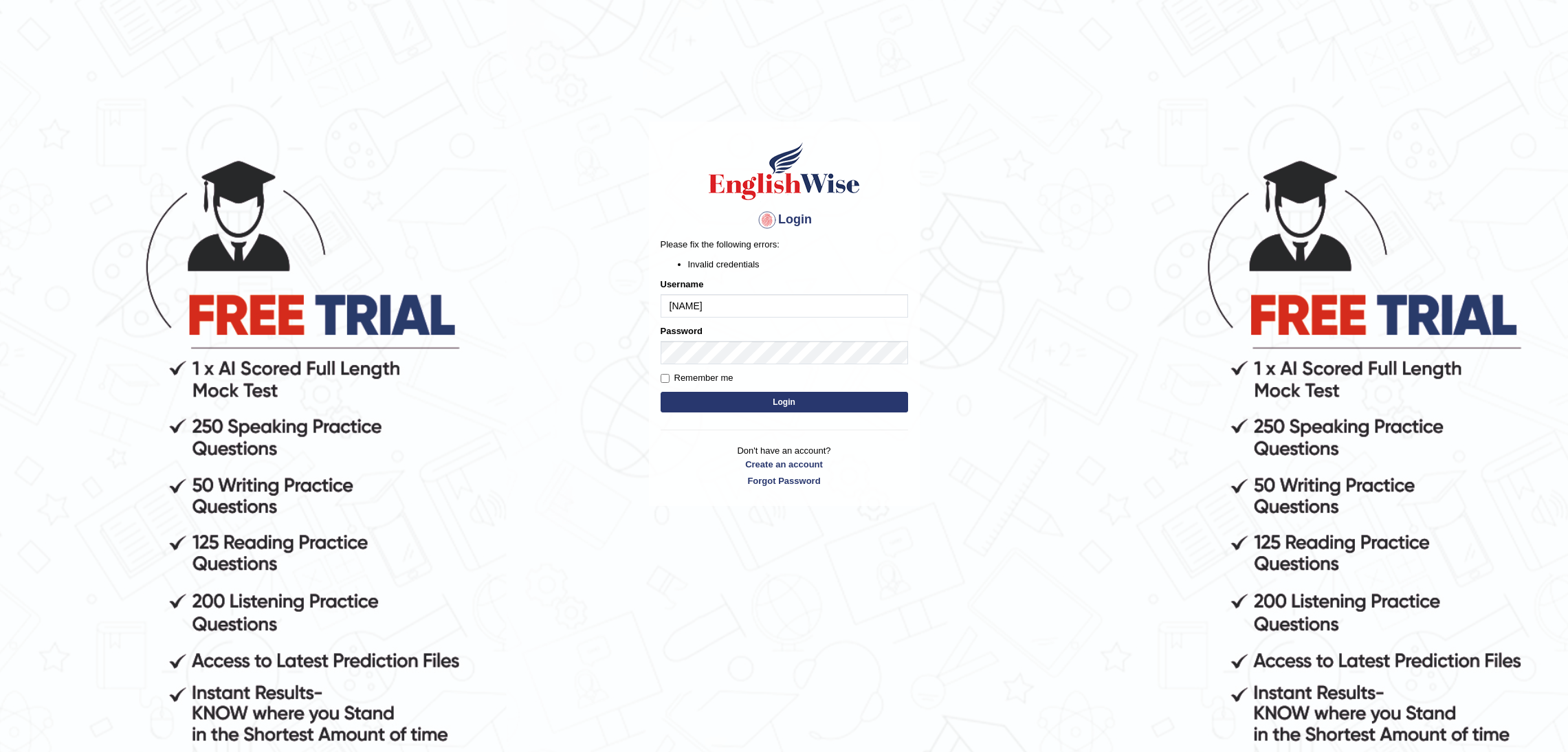 scroll, scrollTop: 0, scrollLeft: 0, axis: both 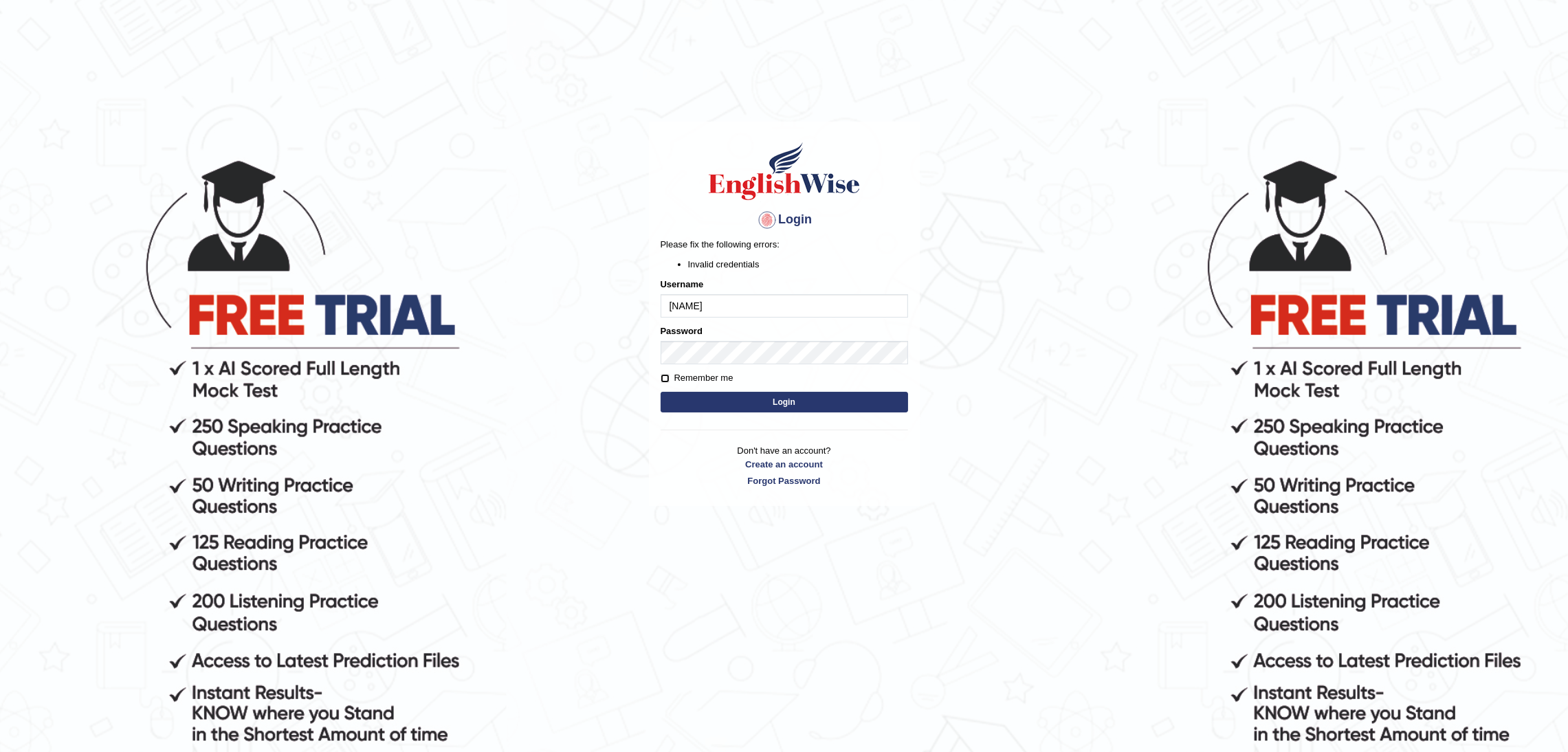click on "Remember me" at bounding box center (665, 378) 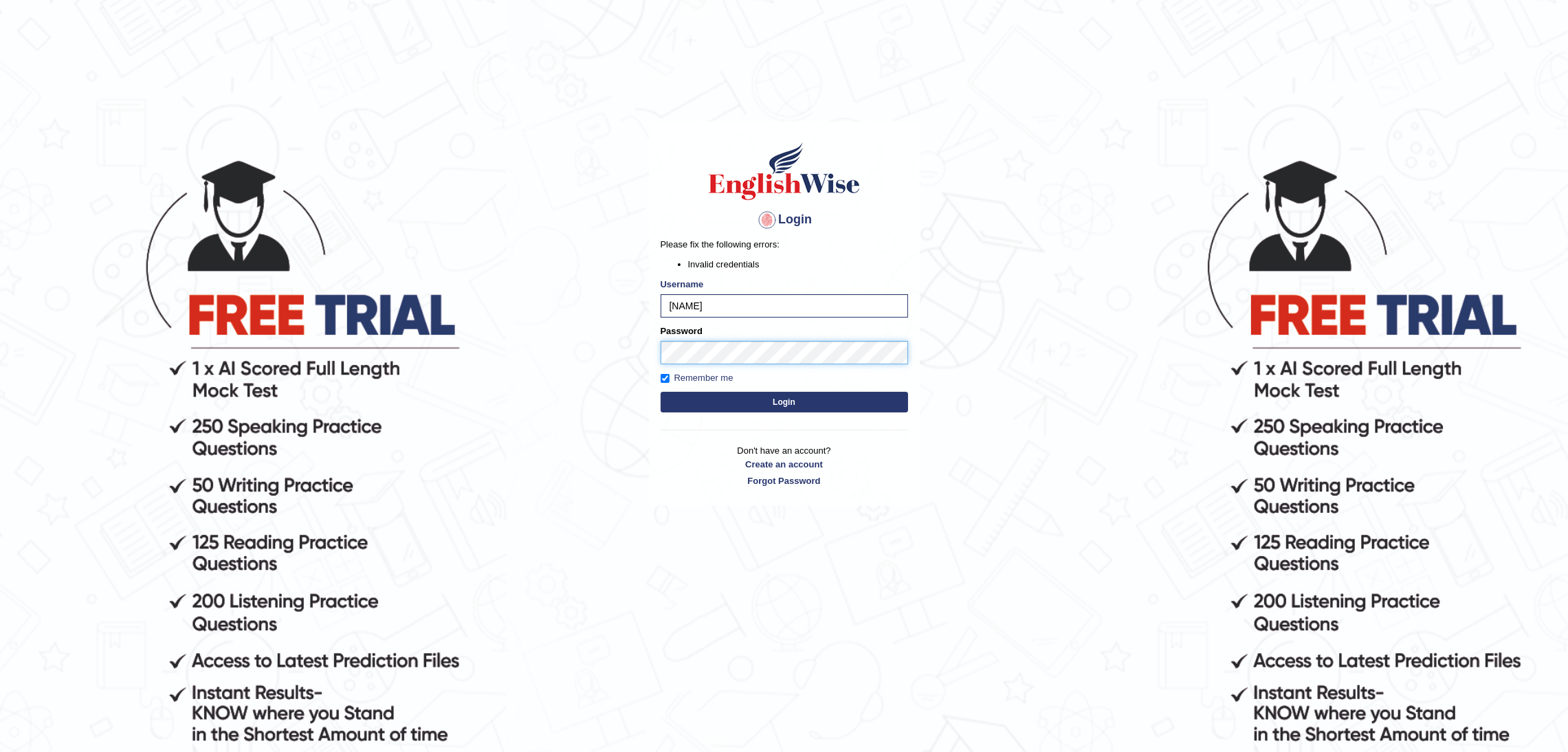 click on "Login" at bounding box center [784, 402] 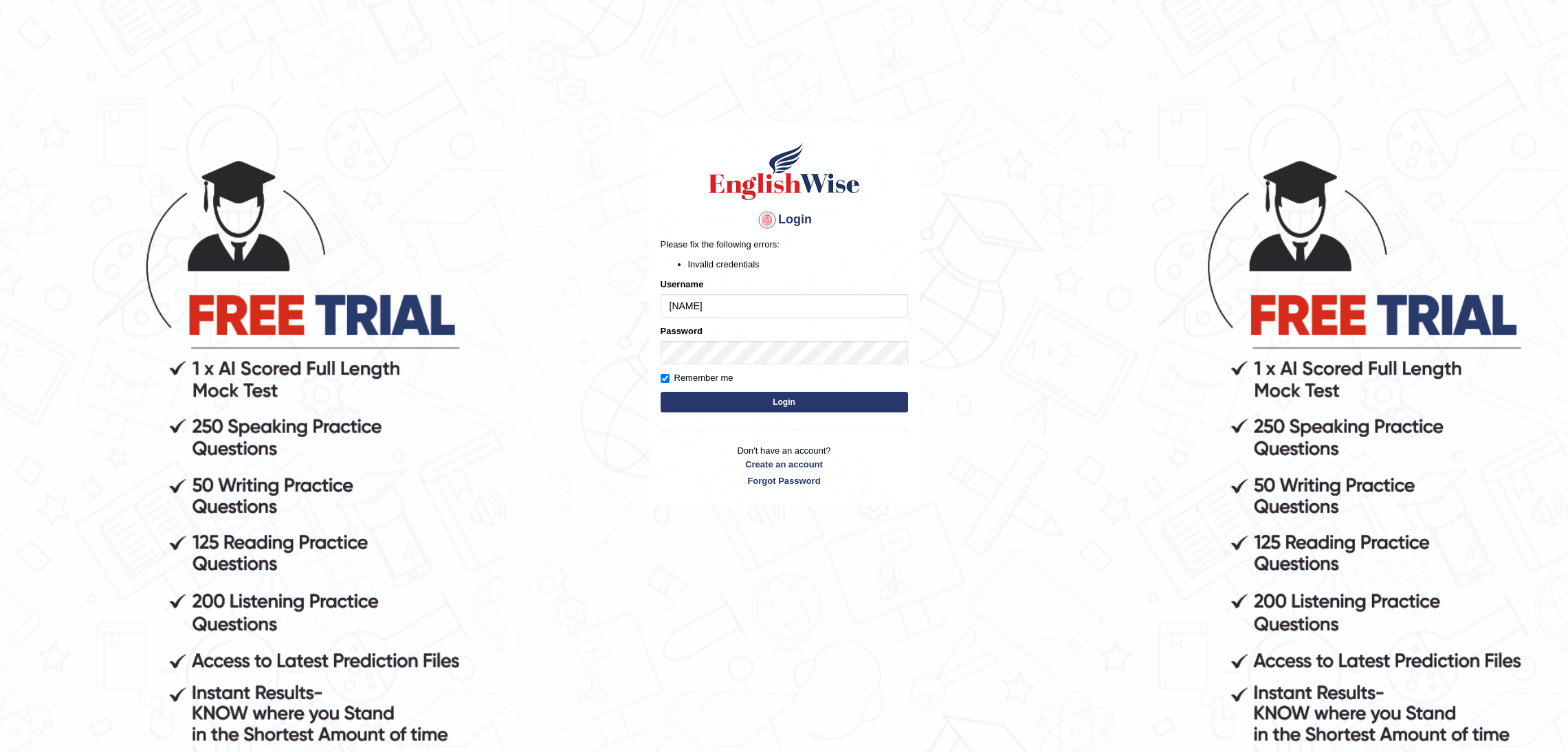 scroll, scrollTop: 0, scrollLeft: 0, axis: both 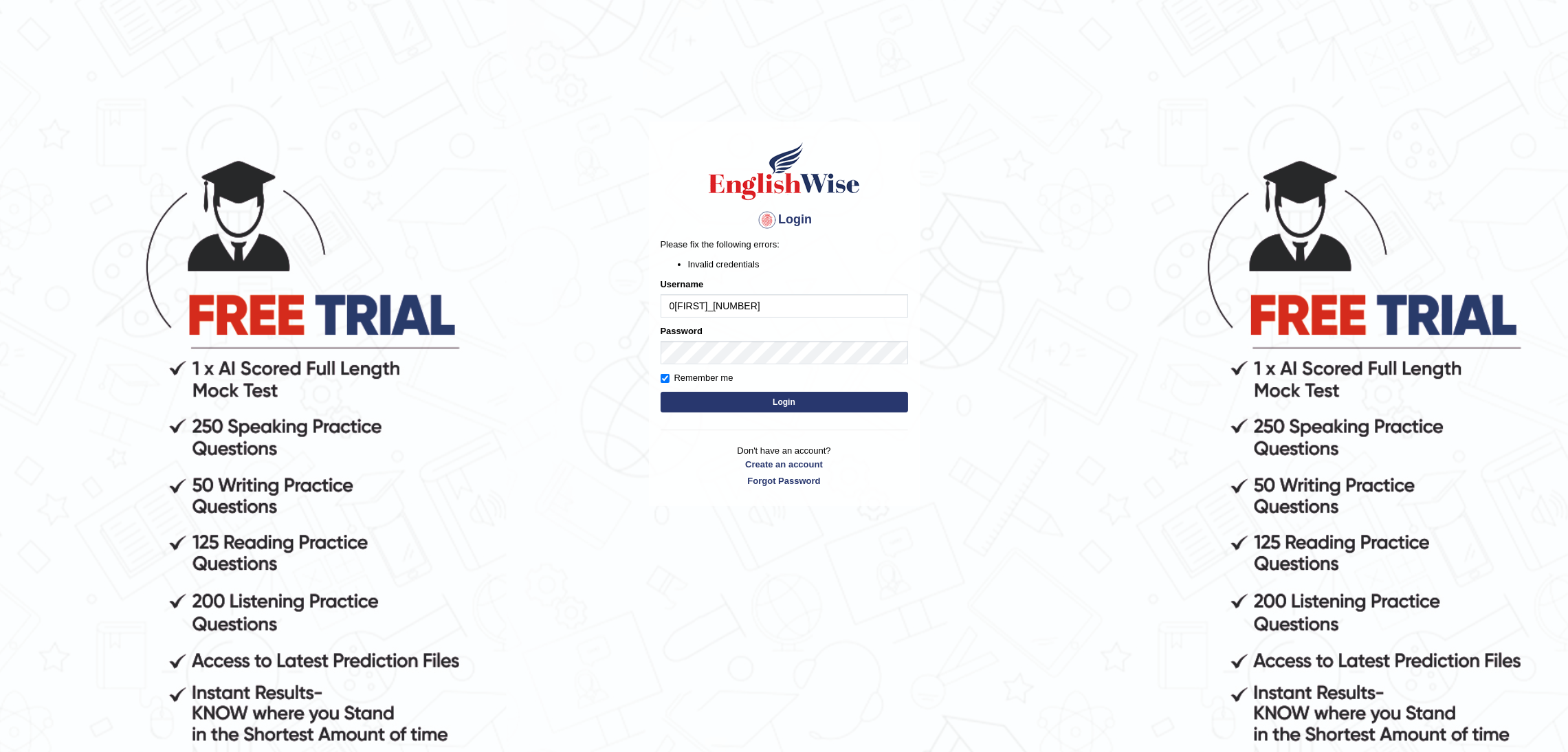 type on "Akhil_1234" 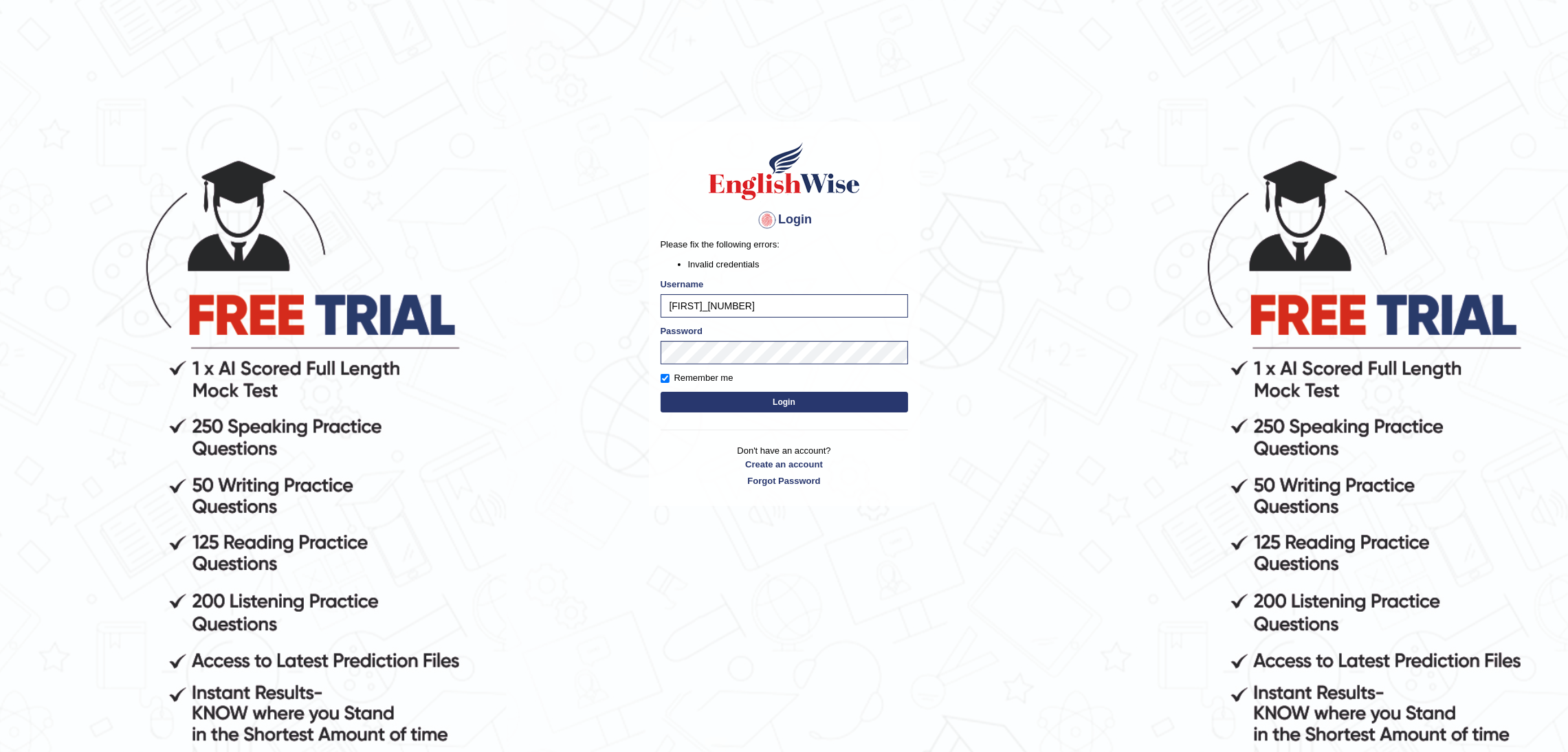 click on "Login" at bounding box center (784, 402) 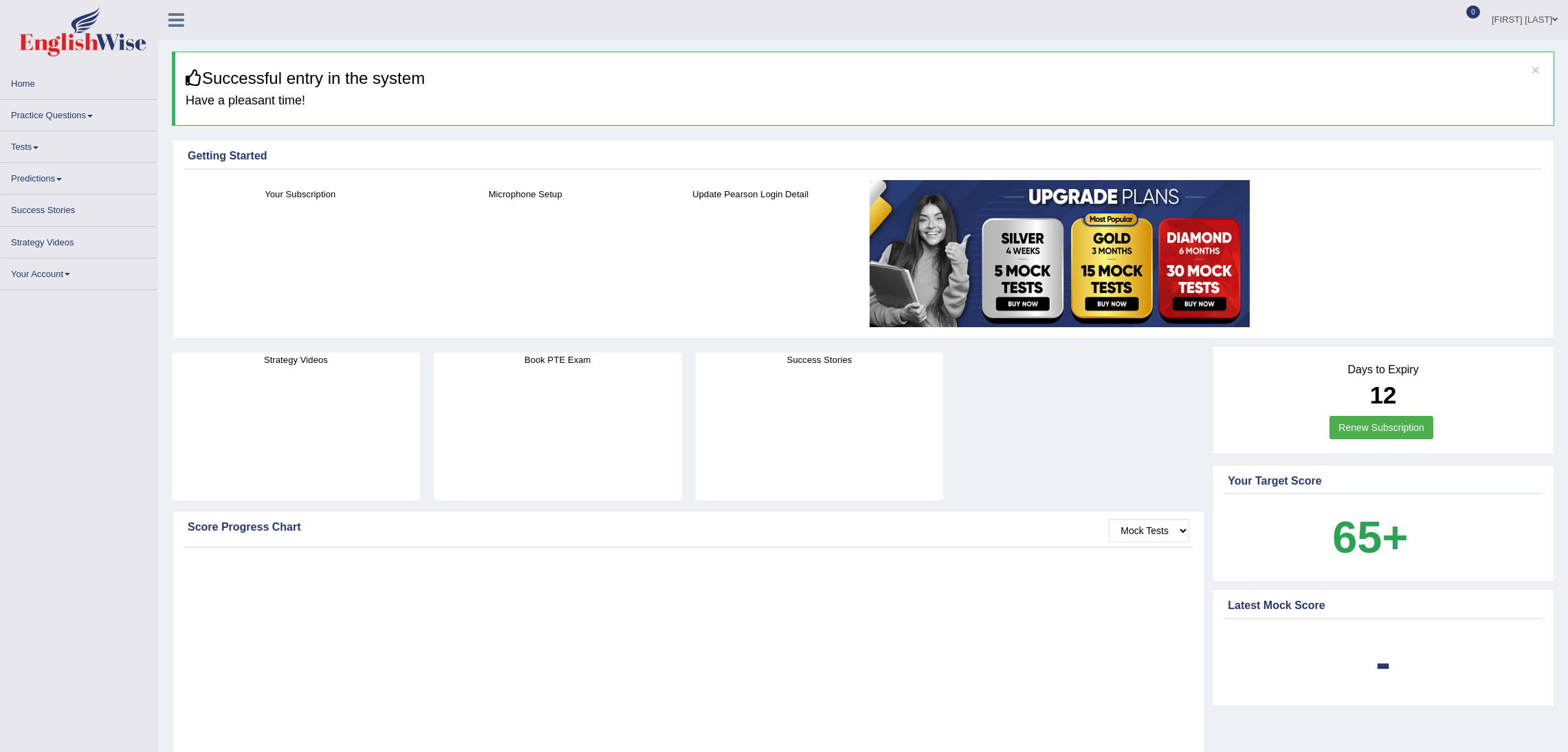 scroll, scrollTop: 0, scrollLeft: 0, axis: both 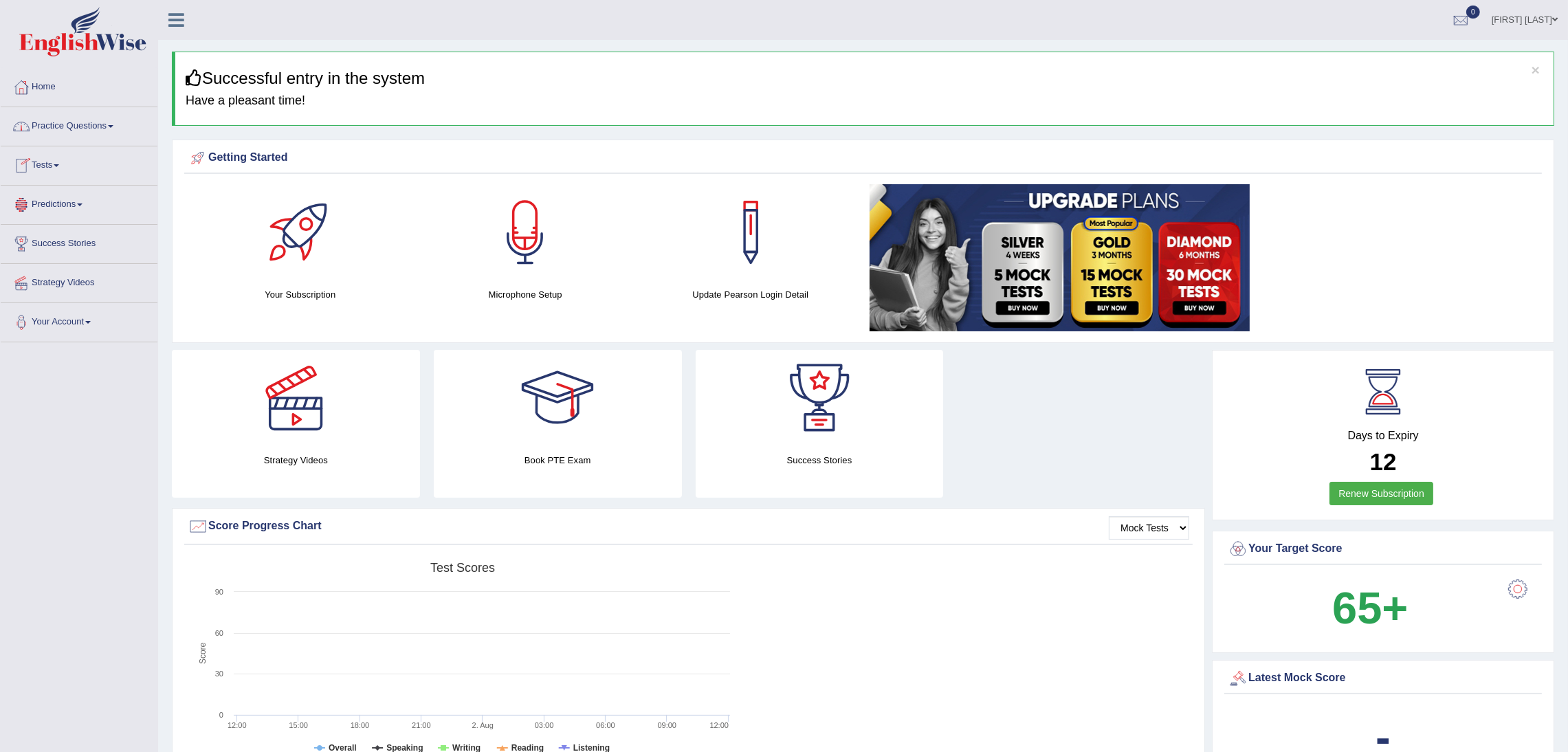 click on "Predictions" at bounding box center [79, 203] 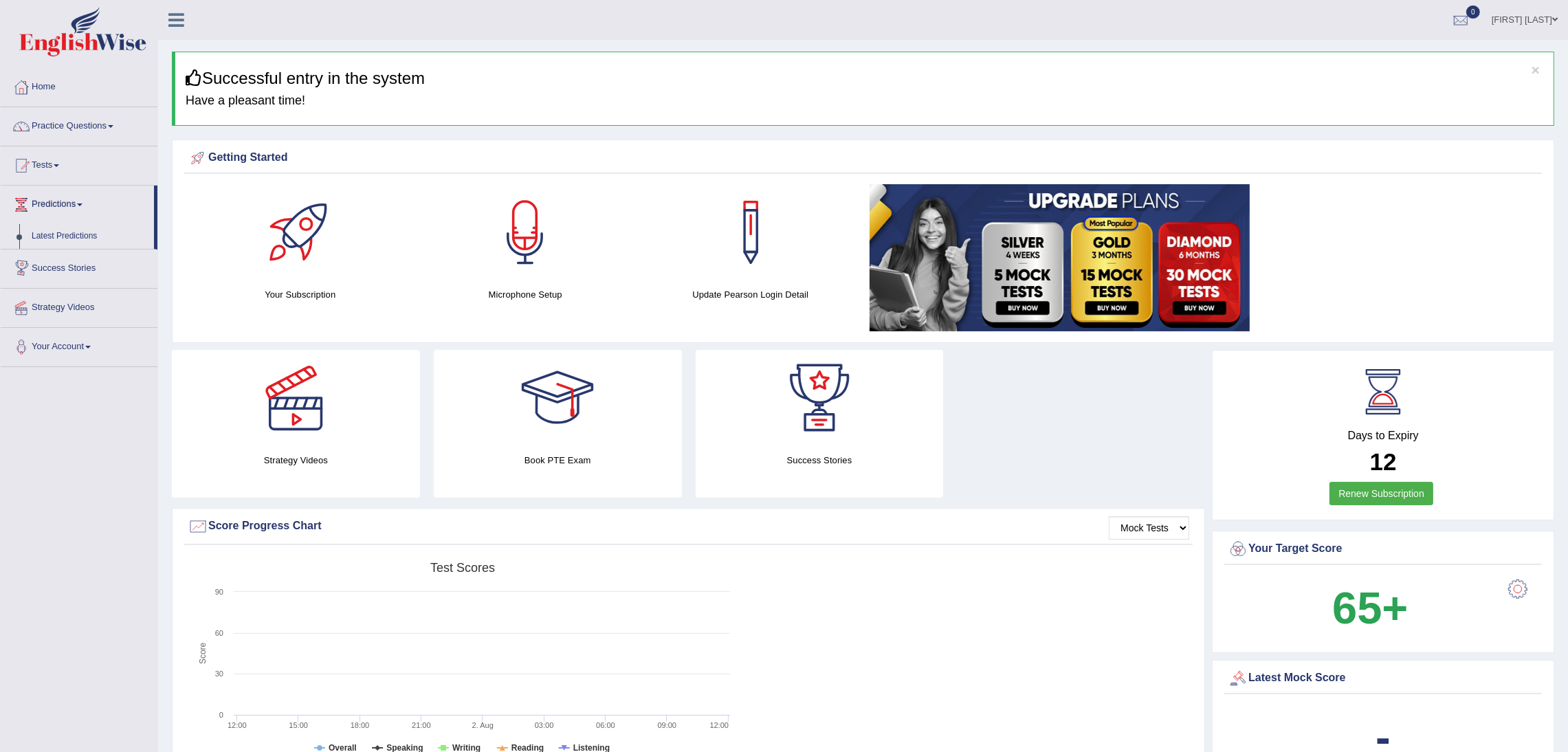 click on "Success Stories" at bounding box center (79, 267) 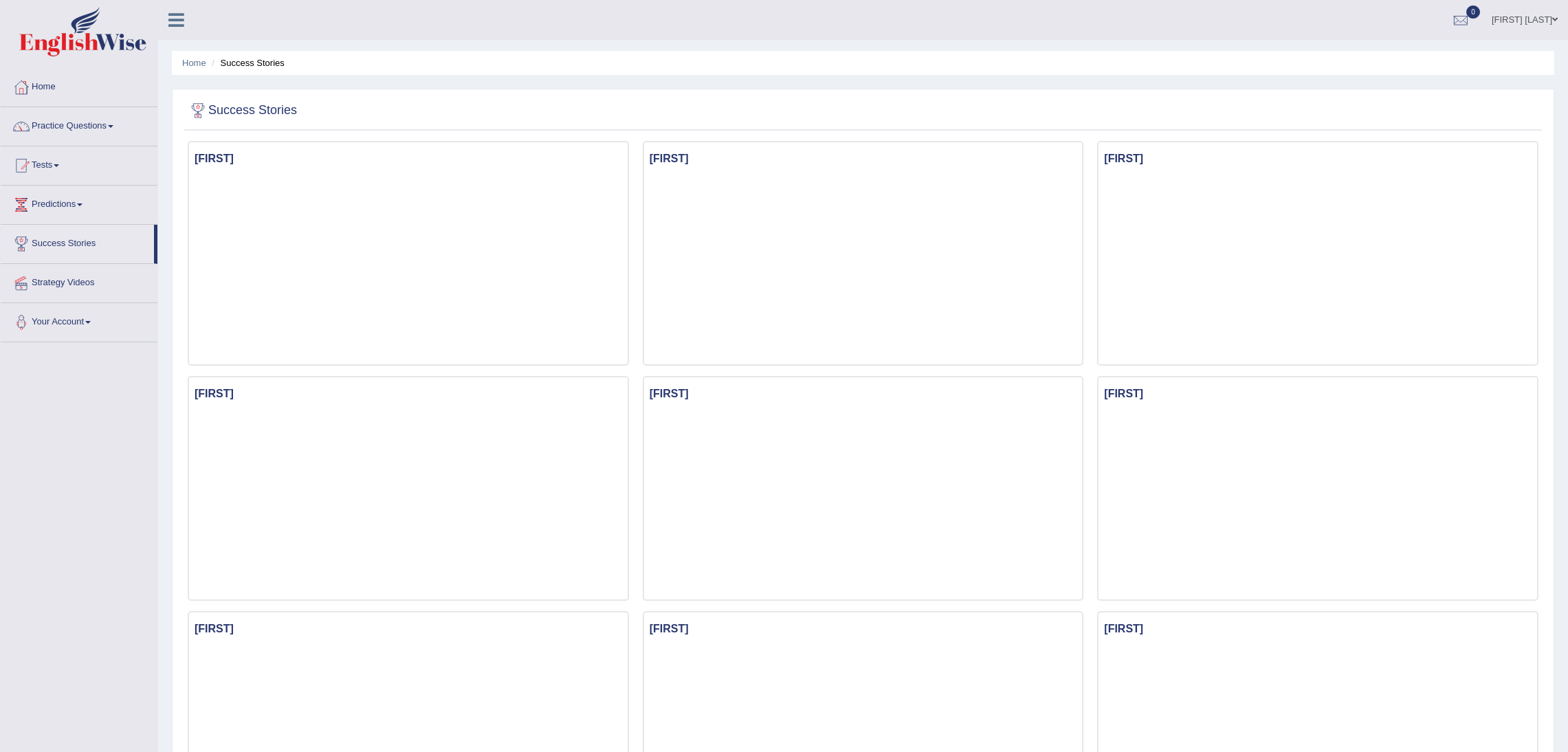 scroll, scrollTop: 0, scrollLeft: 0, axis: both 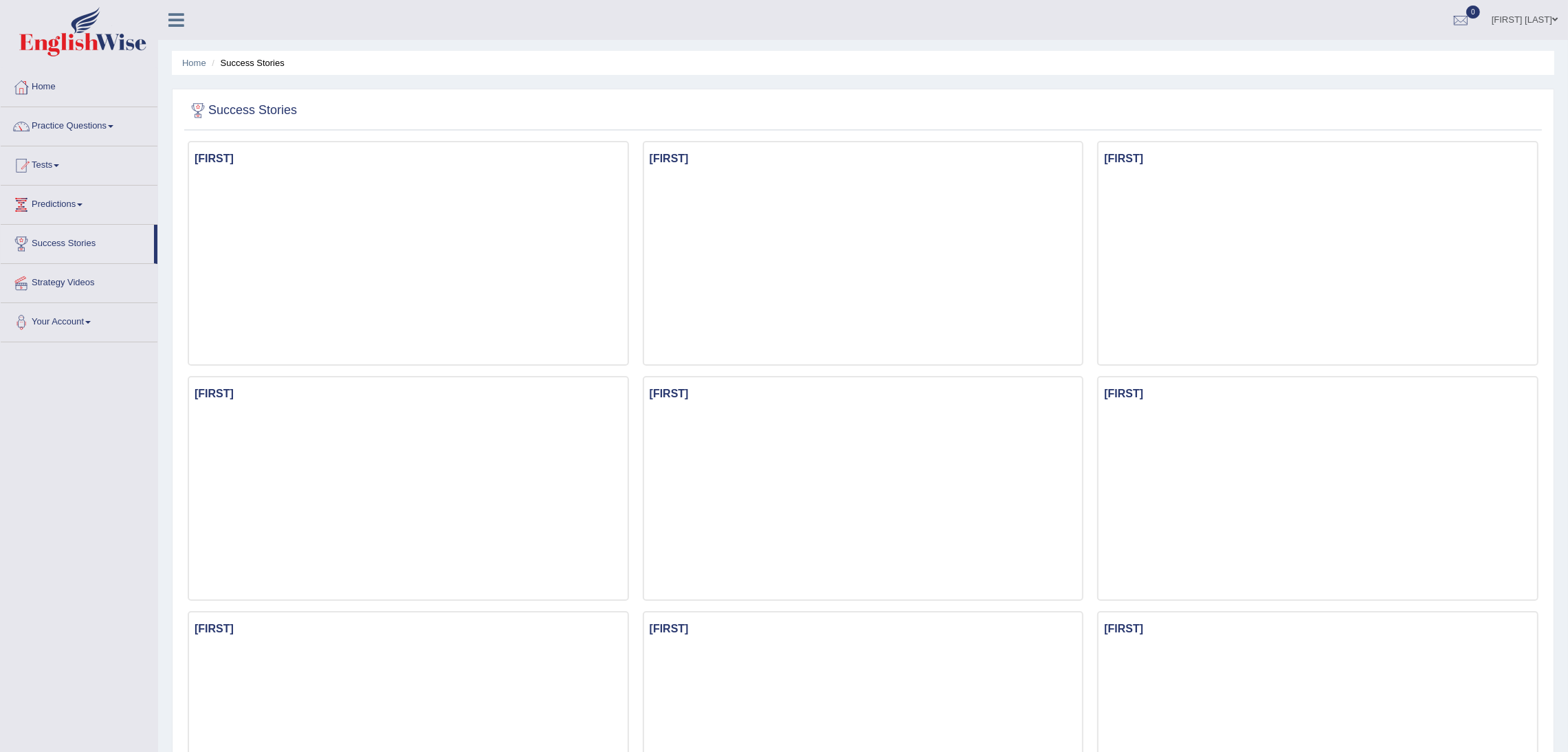 click on "Strategy Videos" at bounding box center (79, 281) 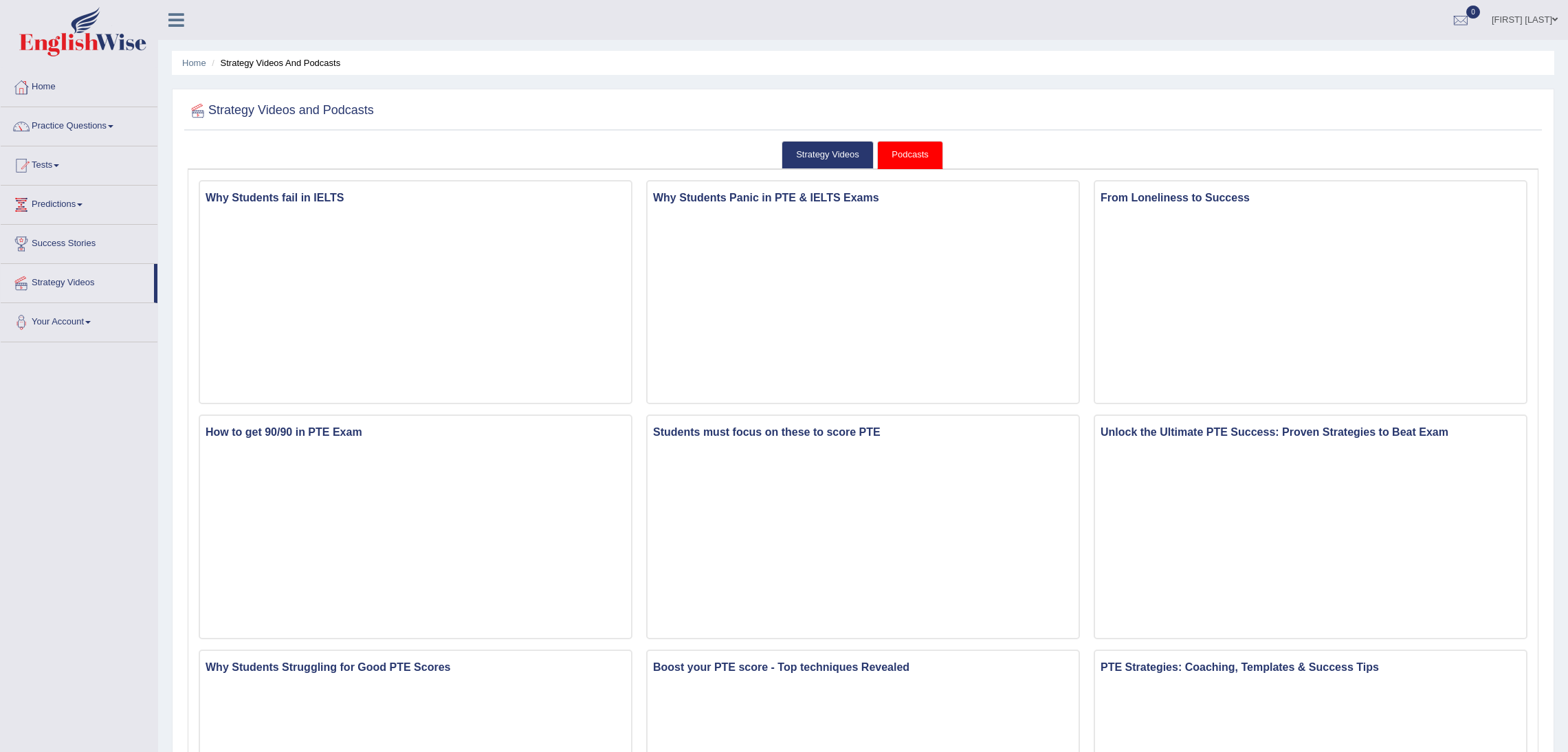 scroll, scrollTop: 0, scrollLeft: 0, axis: both 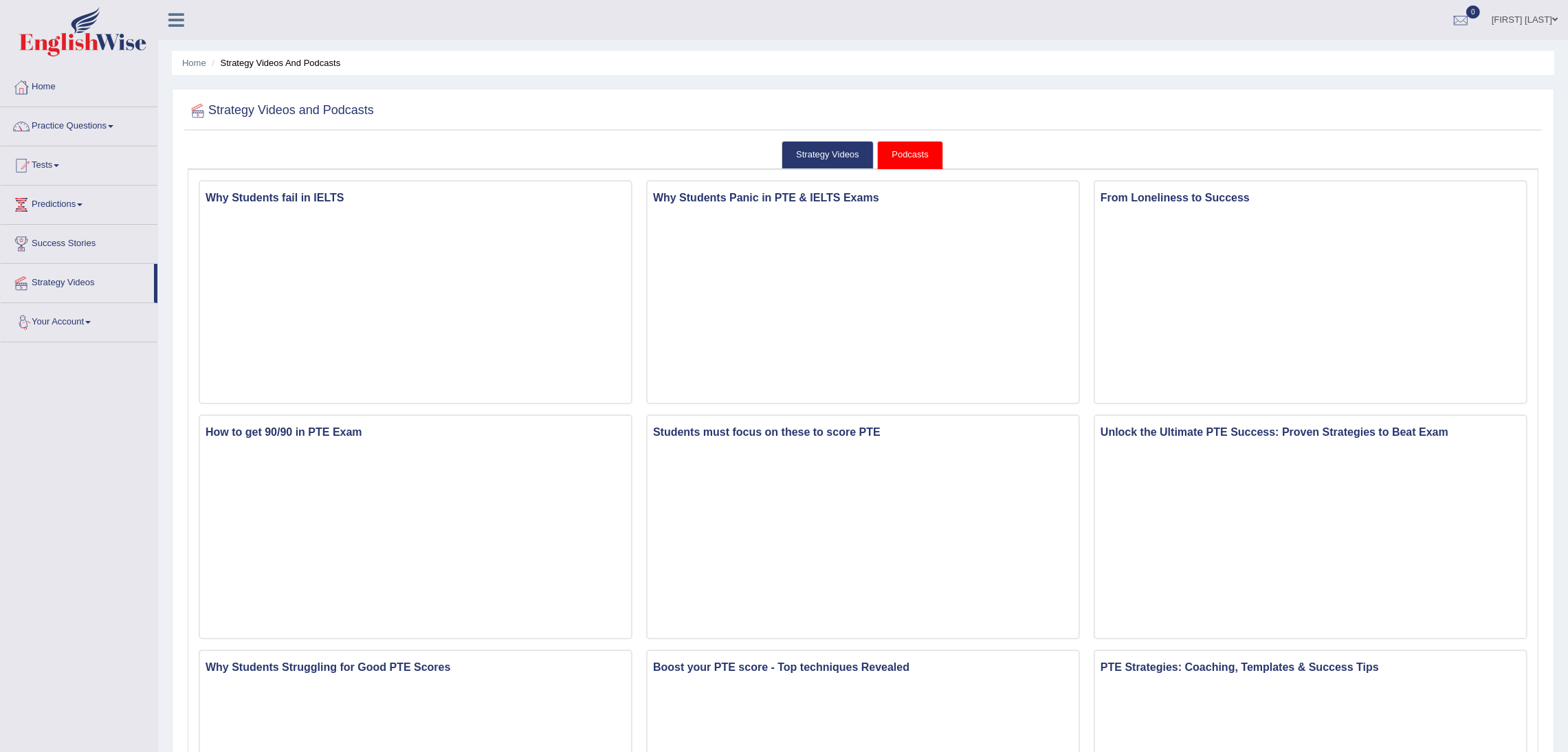 click on "Your Account" at bounding box center (79, 320) 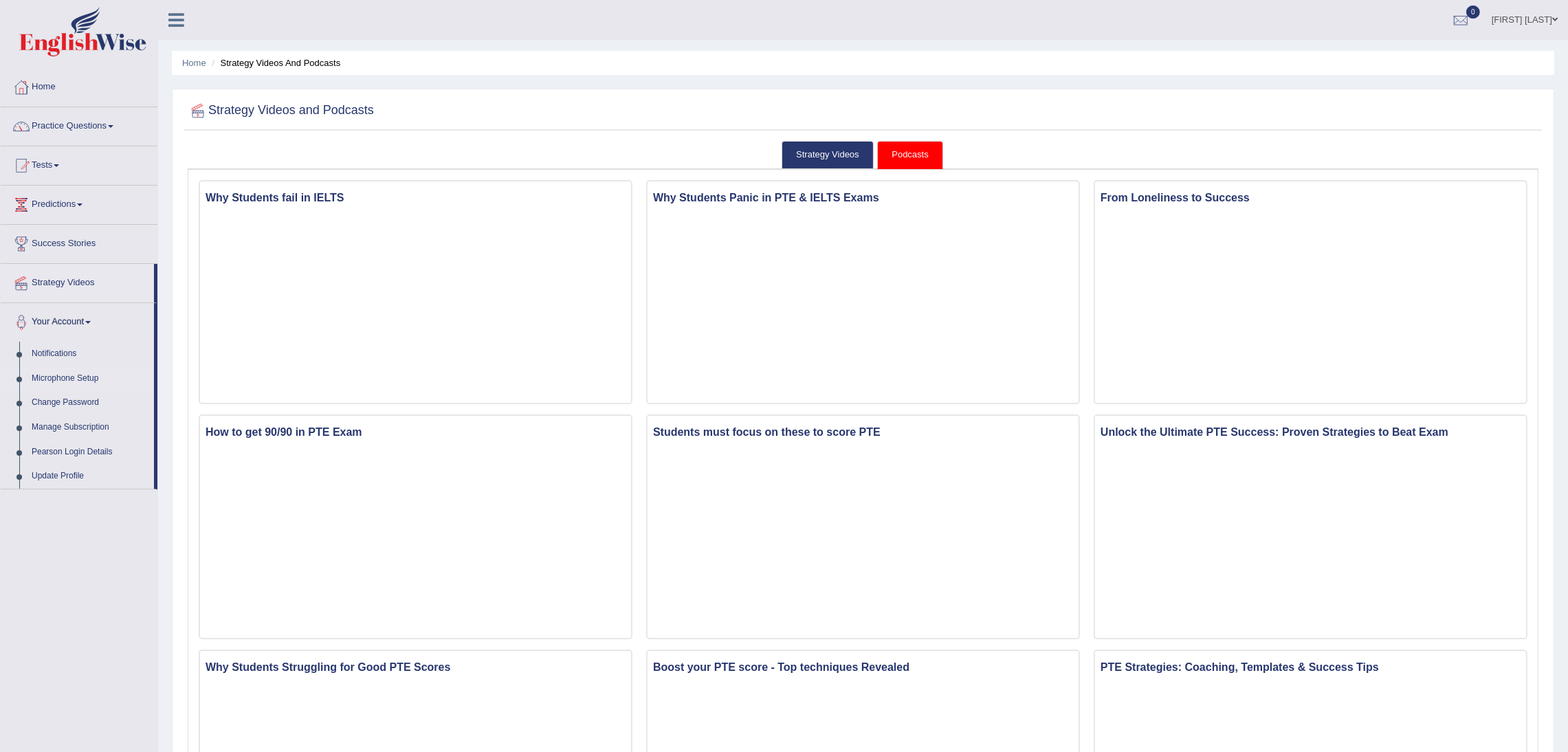 click on "Microphone Setup" at bounding box center (89, 379) 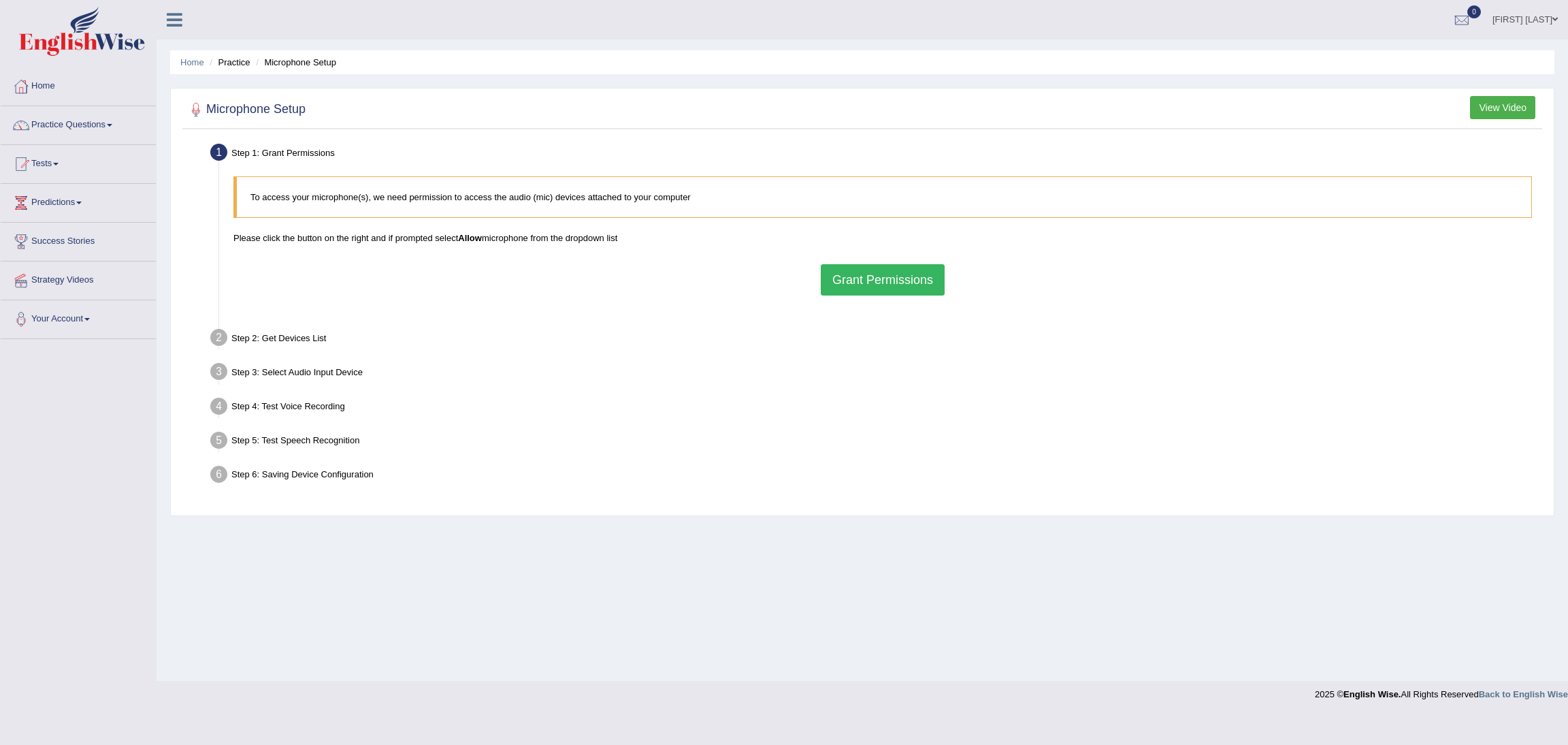 scroll, scrollTop: 0, scrollLeft: 0, axis: both 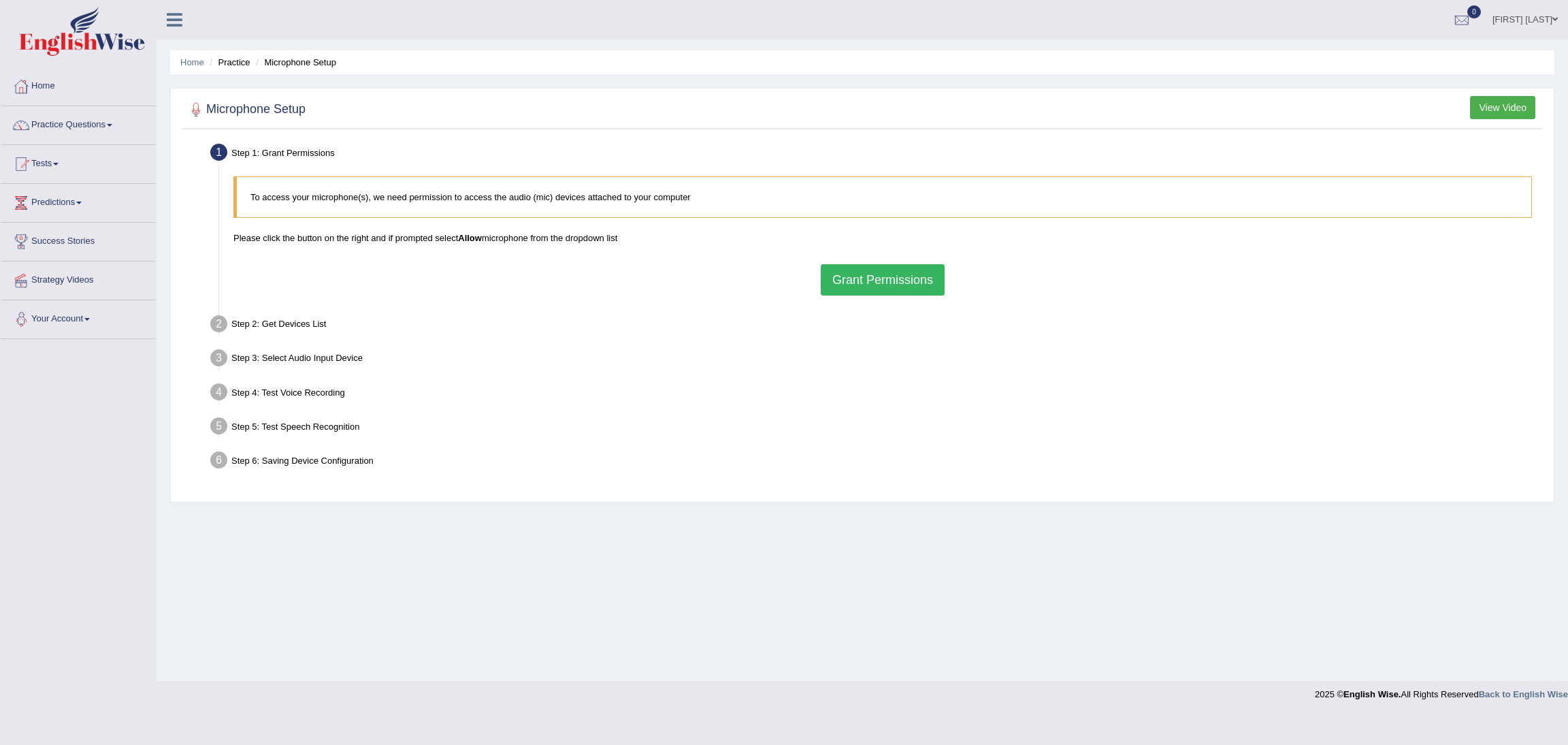 click on "Your Account" at bounding box center (78, 317) 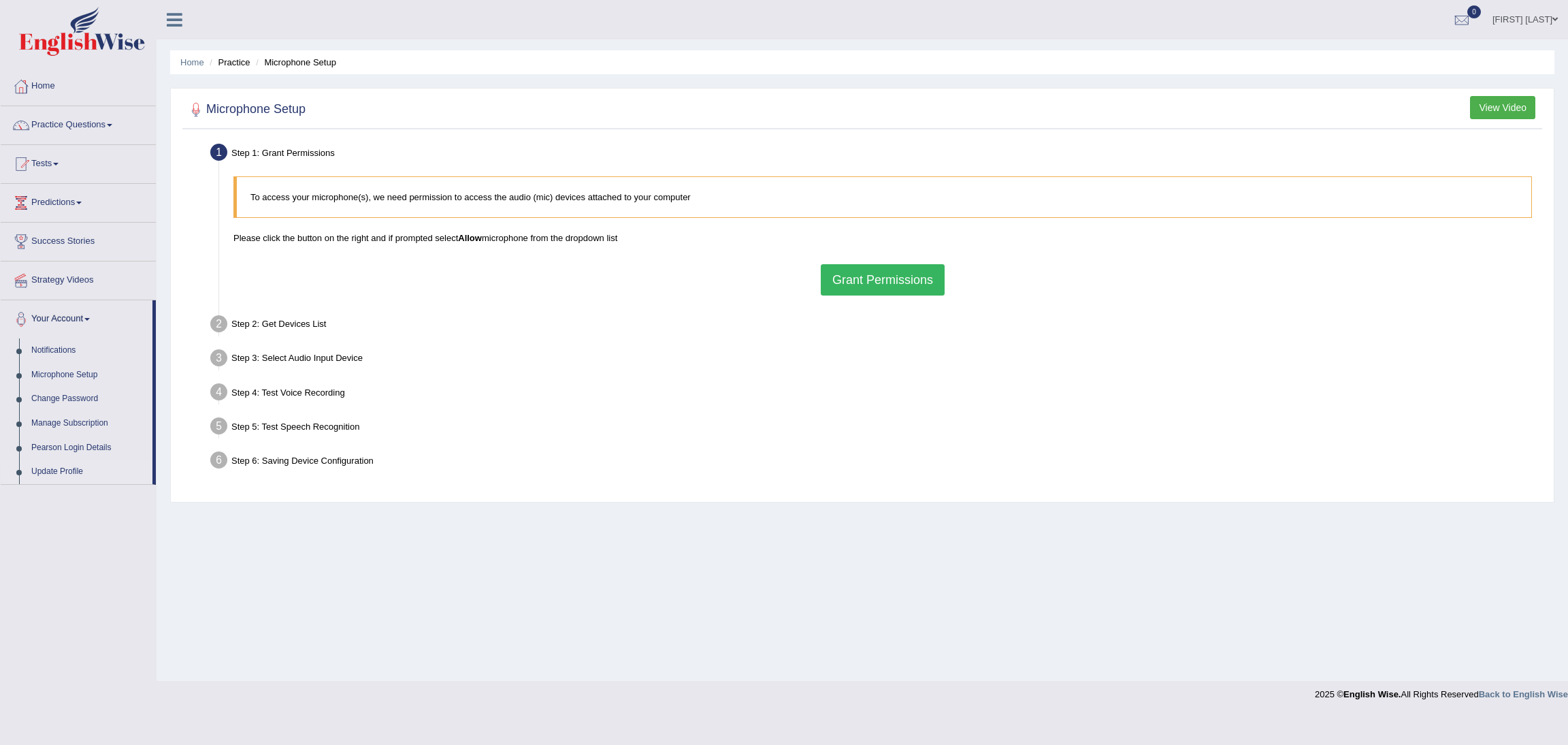 click on "Update Profile" at bounding box center (88, 472) 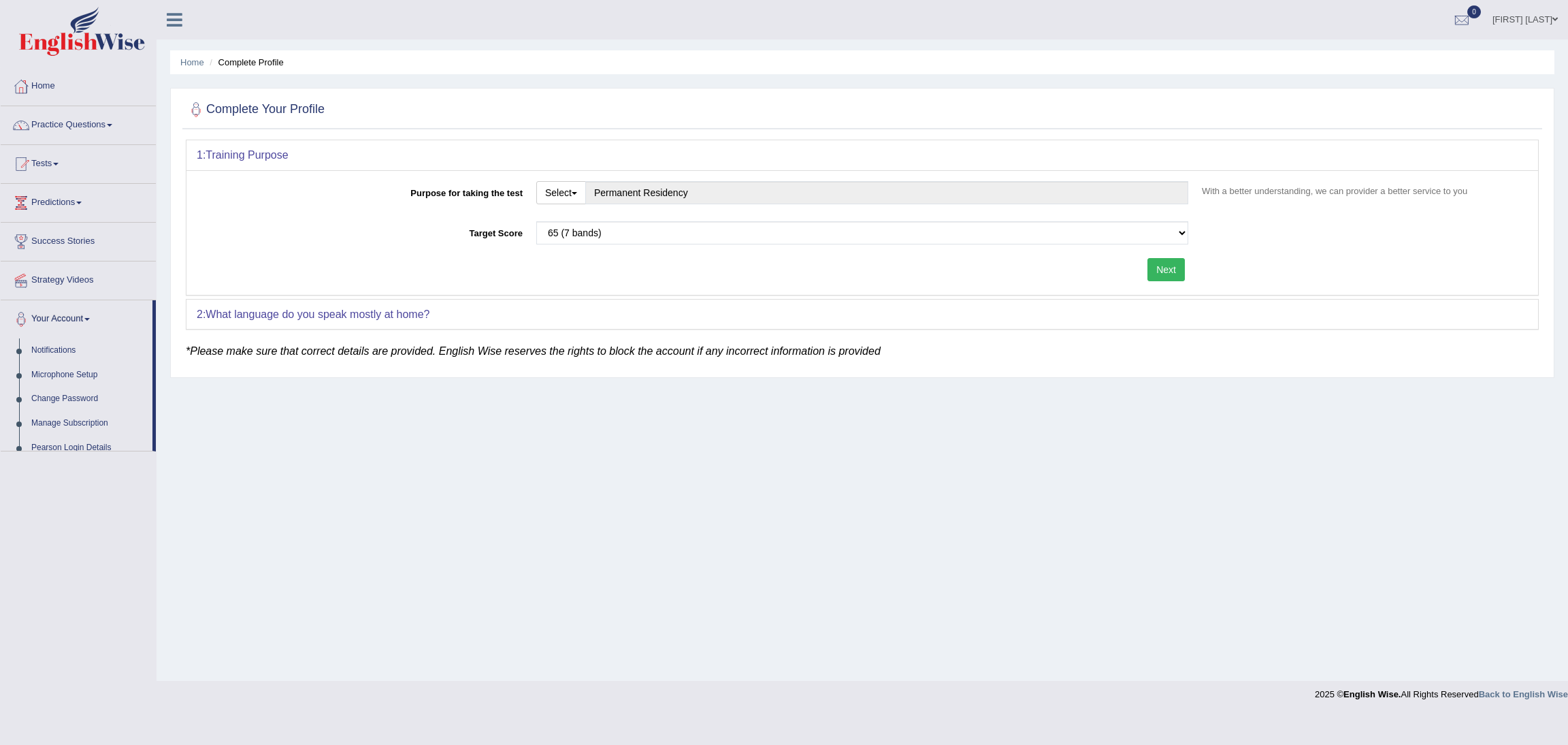 scroll, scrollTop: 0, scrollLeft: 0, axis: both 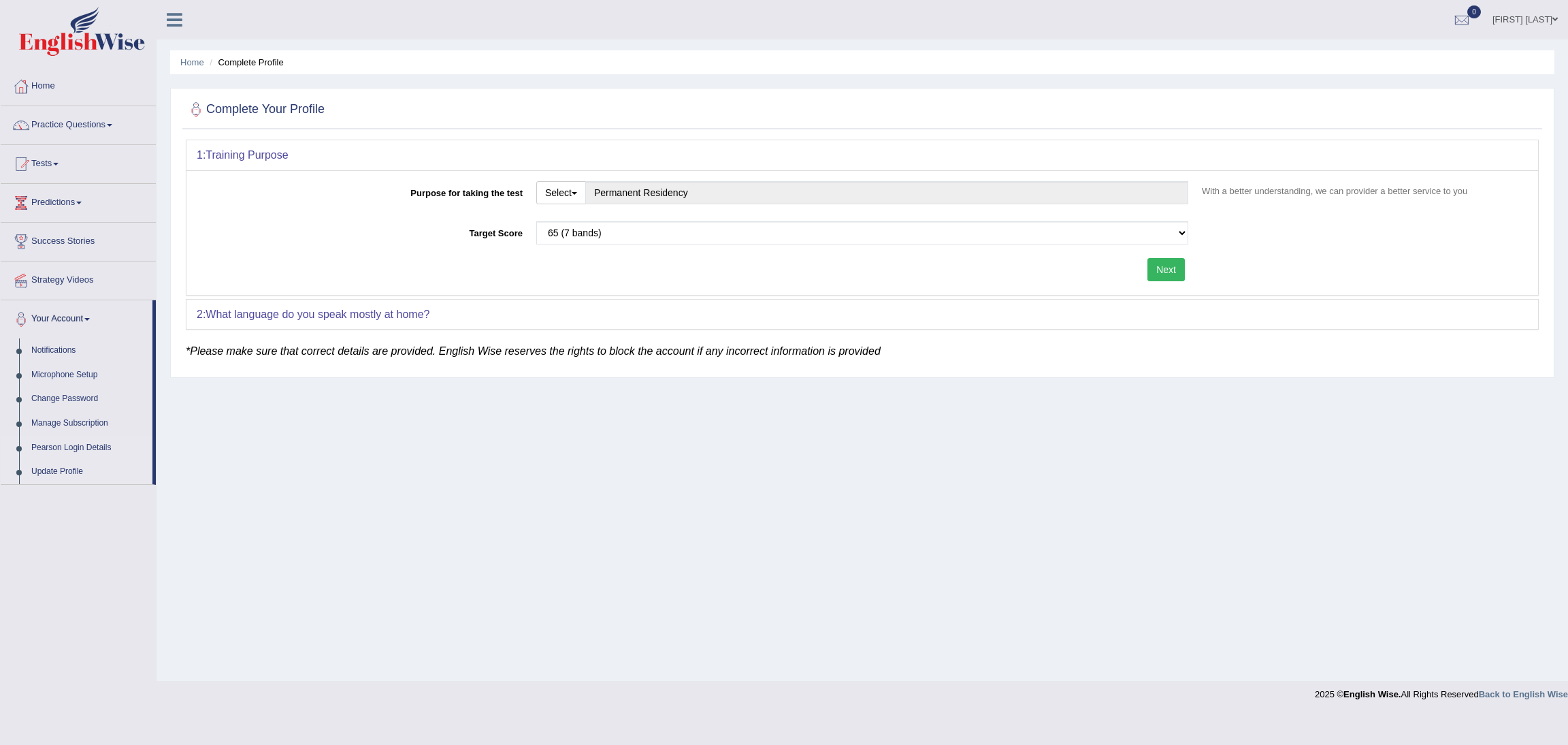 click on "Pearson Login Details" at bounding box center [88, 448] 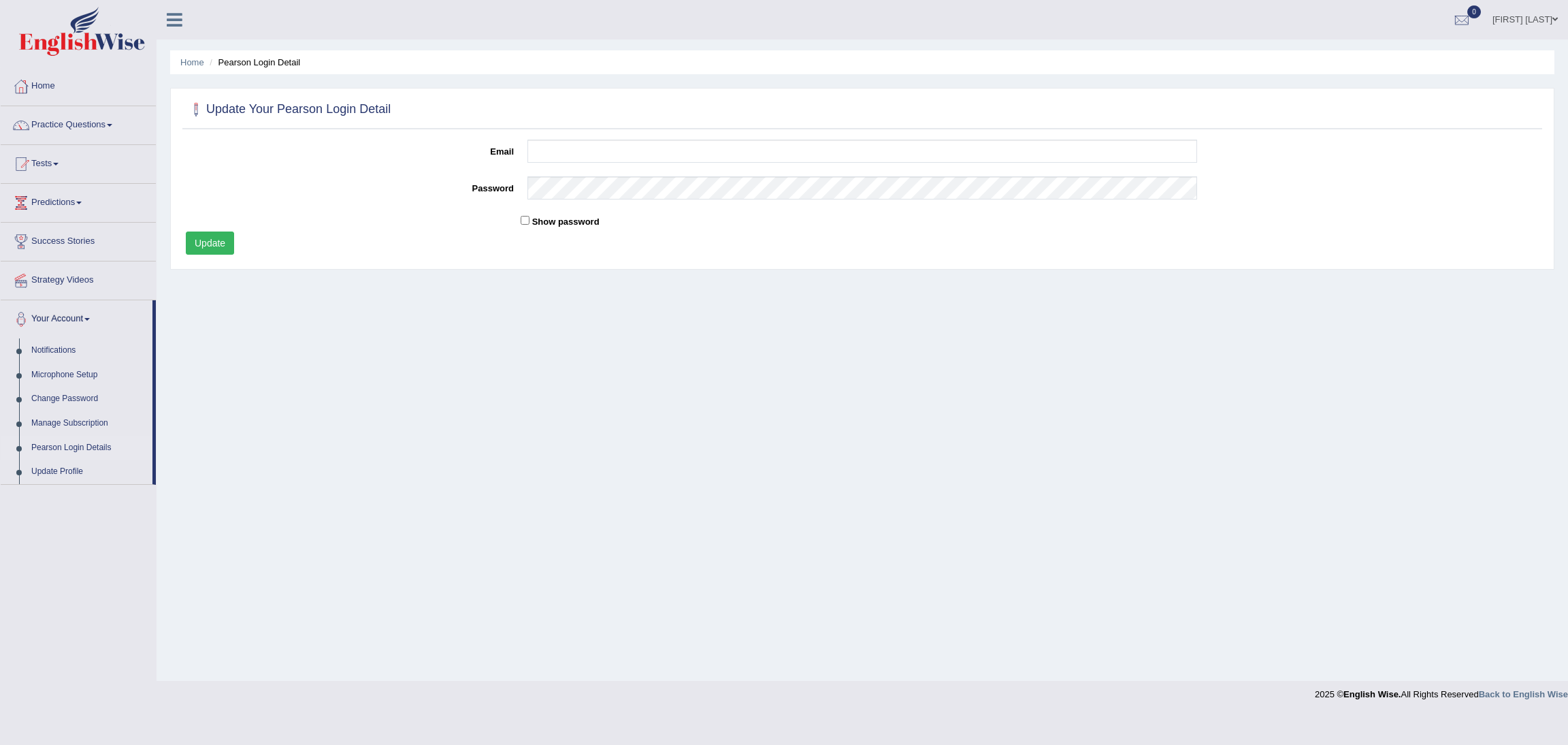 scroll, scrollTop: 0, scrollLeft: 0, axis: both 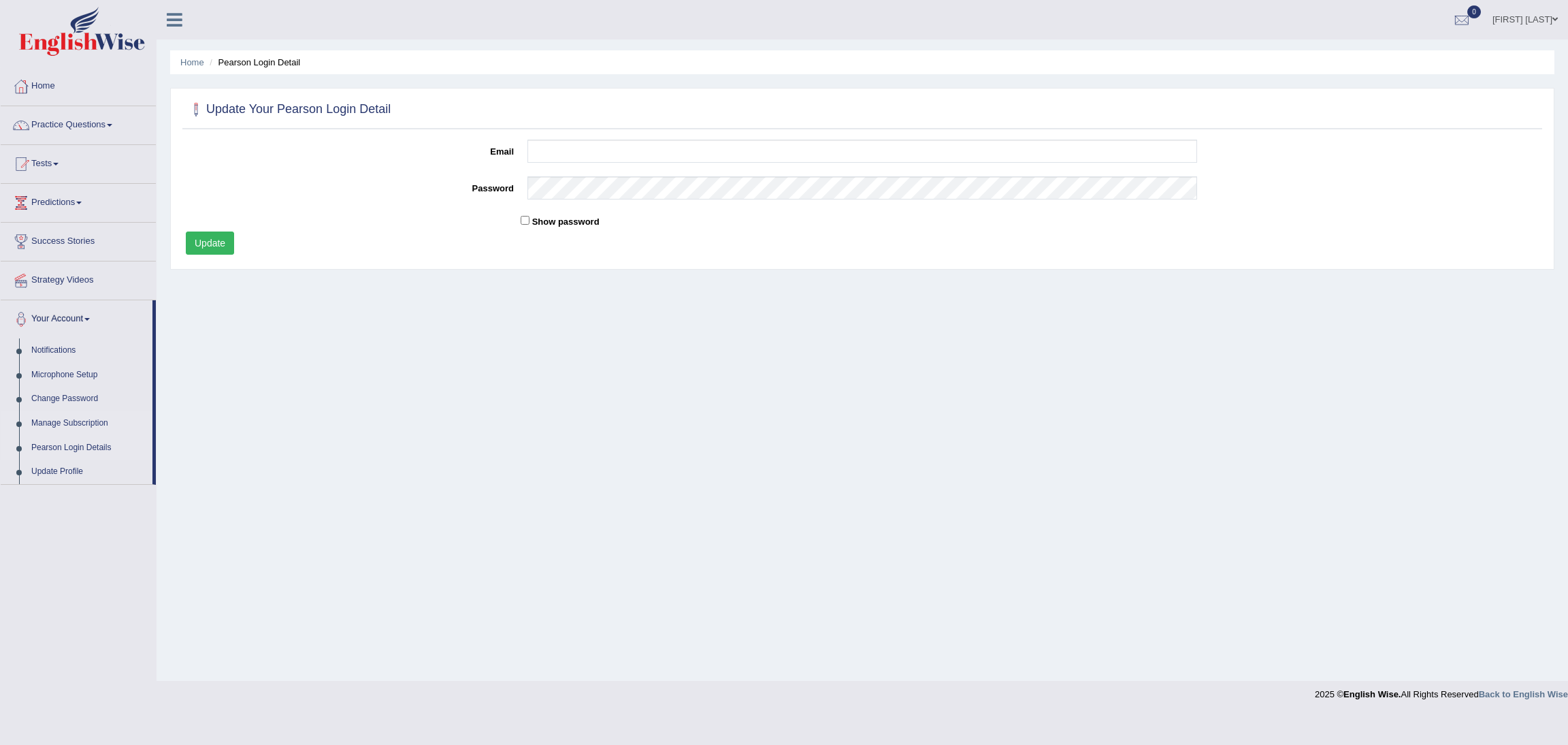 click on "Manage Subscription" at bounding box center [88, 424] 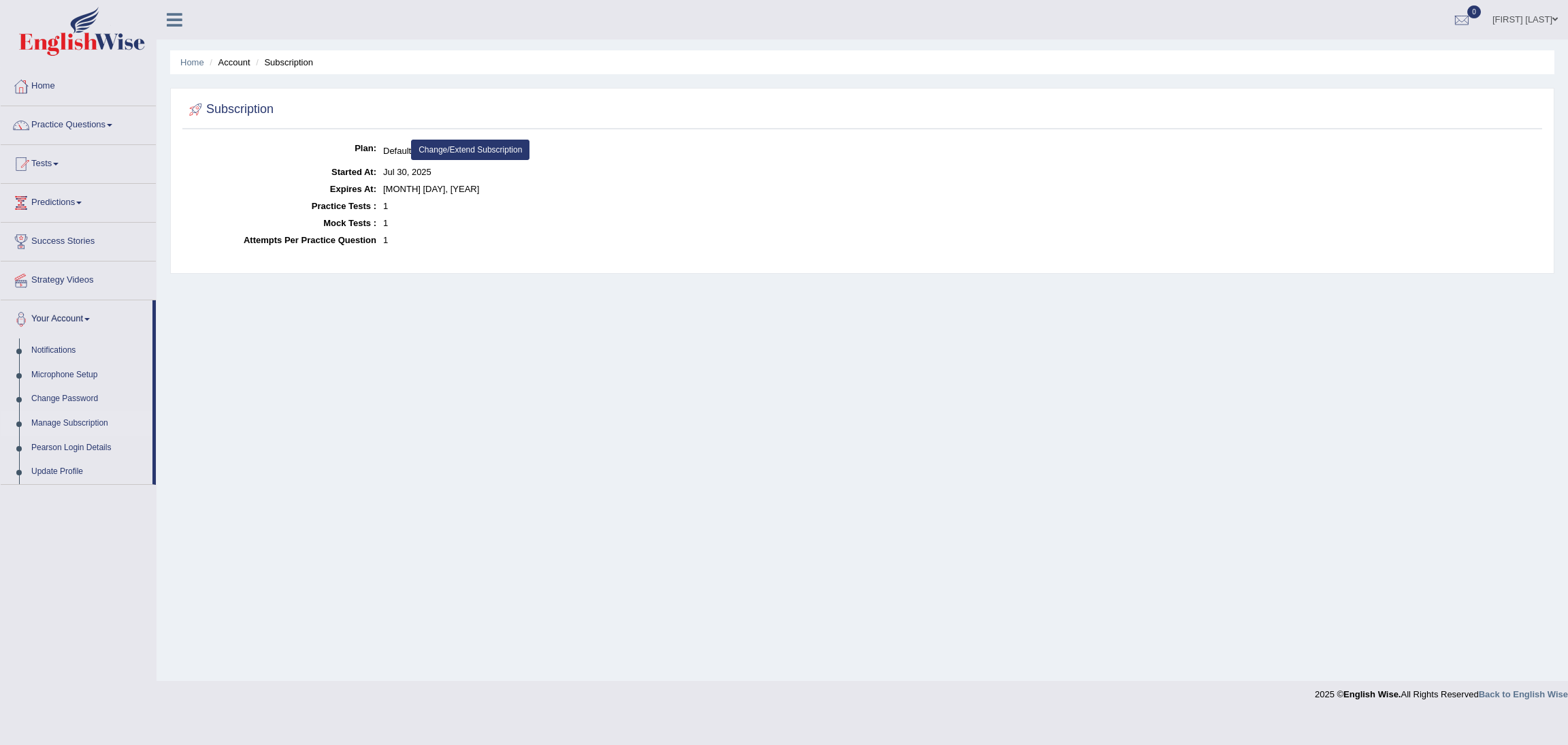 scroll, scrollTop: 0, scrollLeft: 0, axis: both 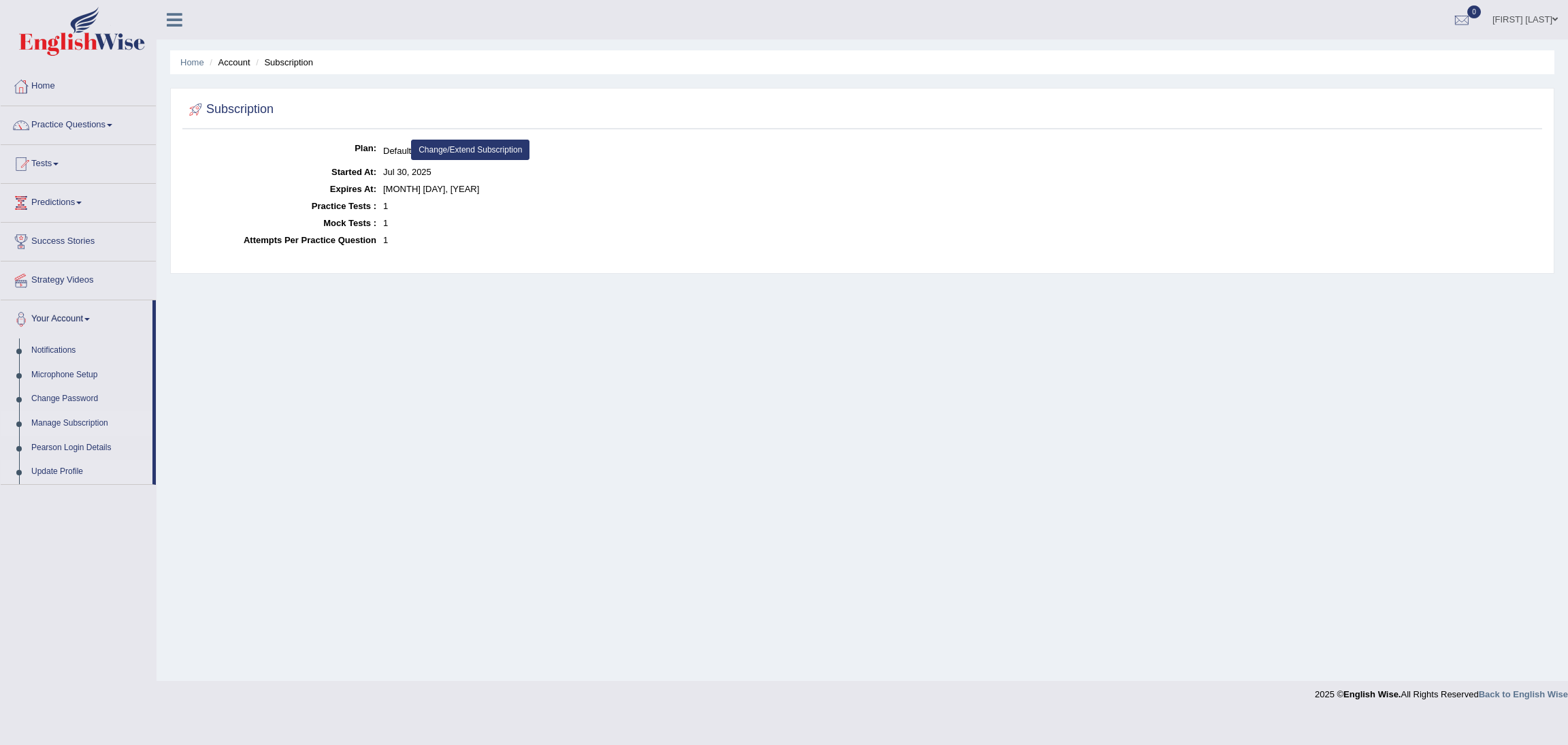 click on "Update Profile" at bounding box center (88, 472) 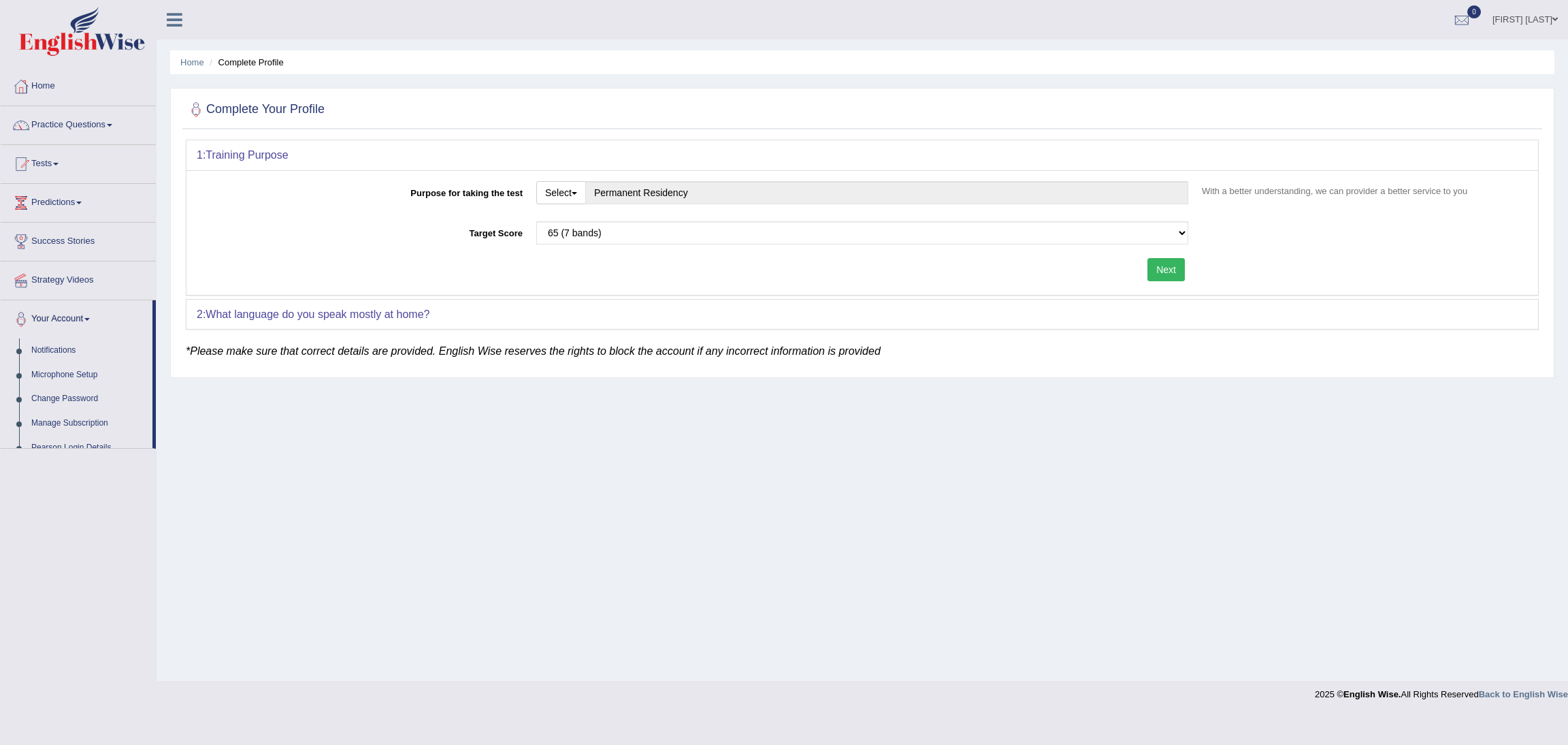 scroll, scrollTop: 0, scrollLeft: 0, axis: both 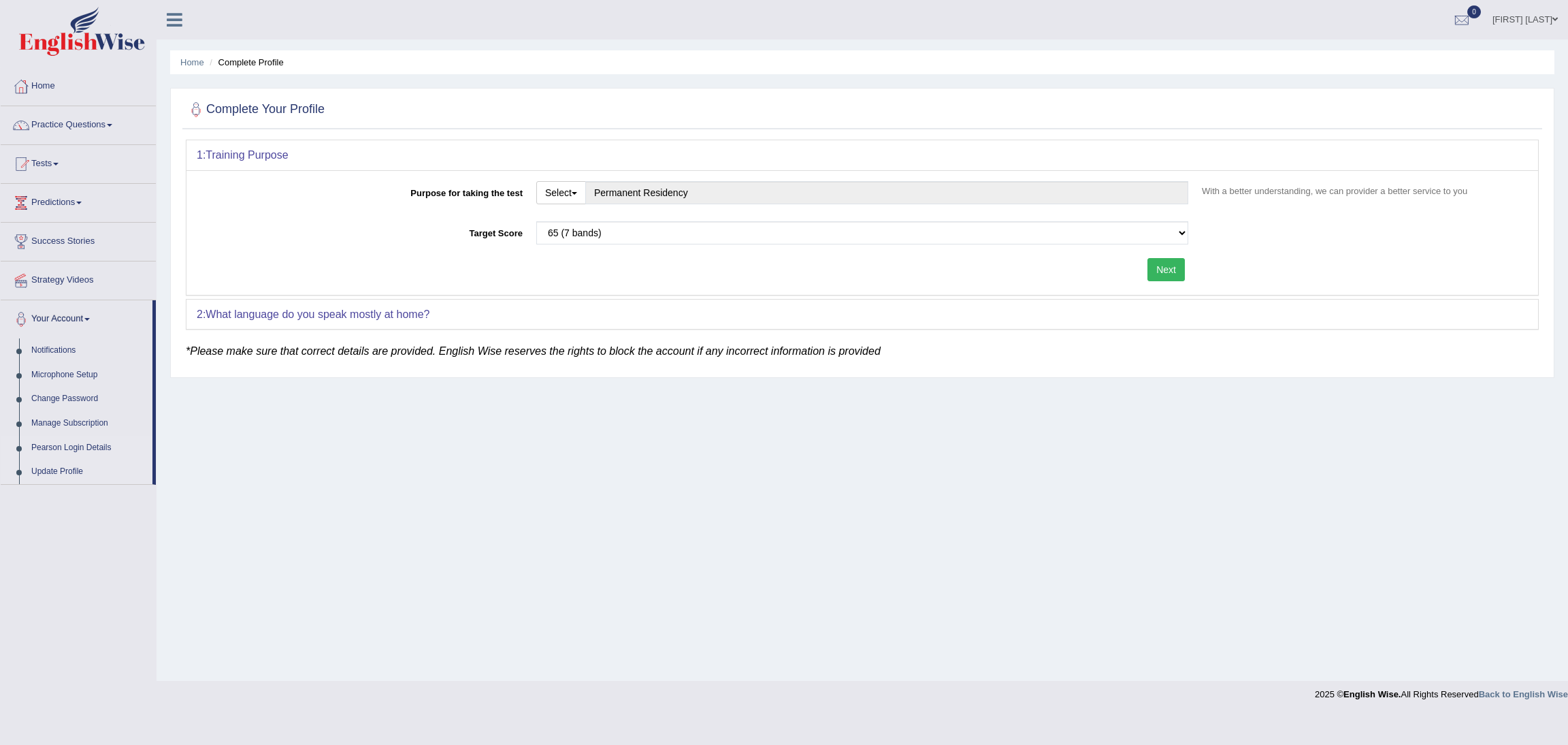 click on "Pearson Login Details" at bounding box center [88, 448] 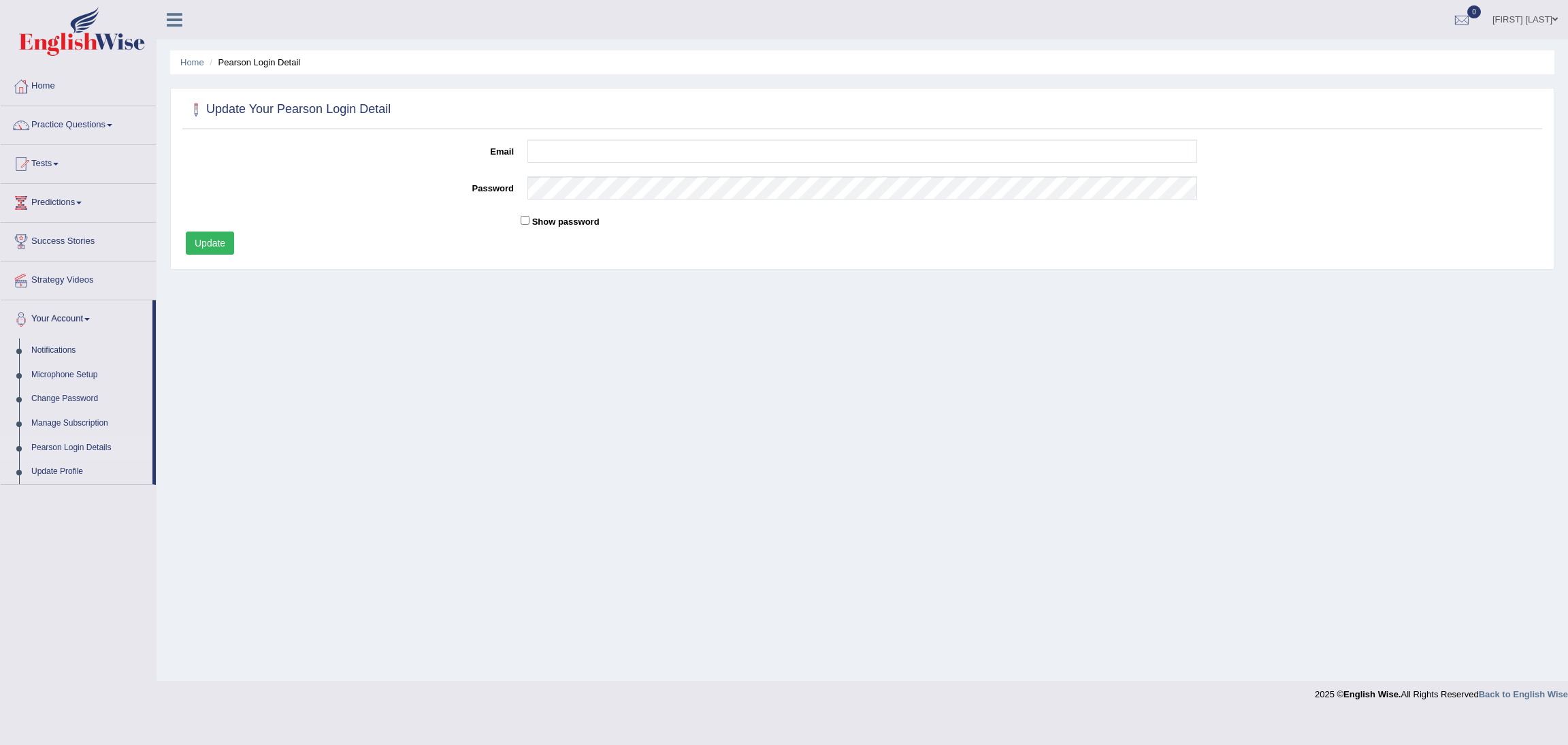scroll, scrollTop: 0, scrollLeft: 0, axis: both 